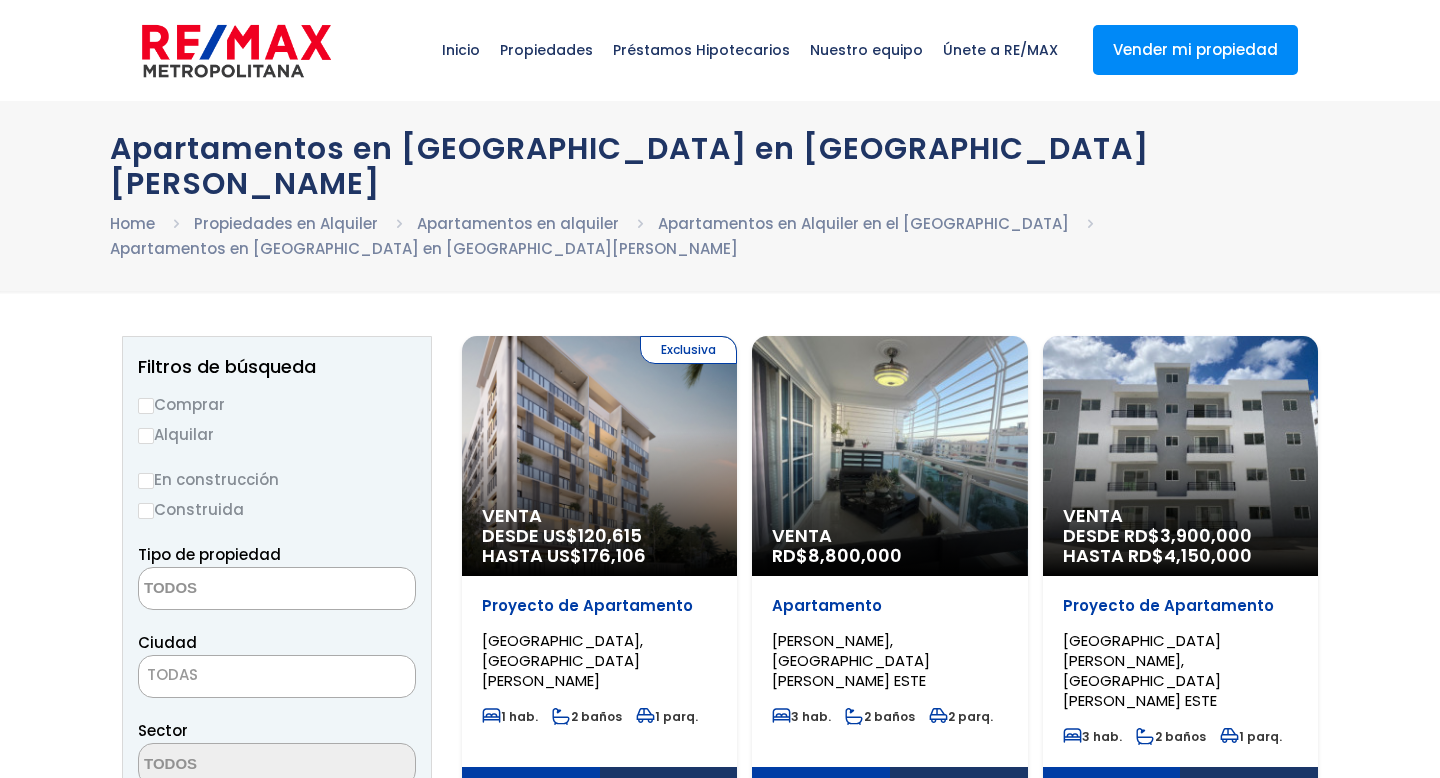 select 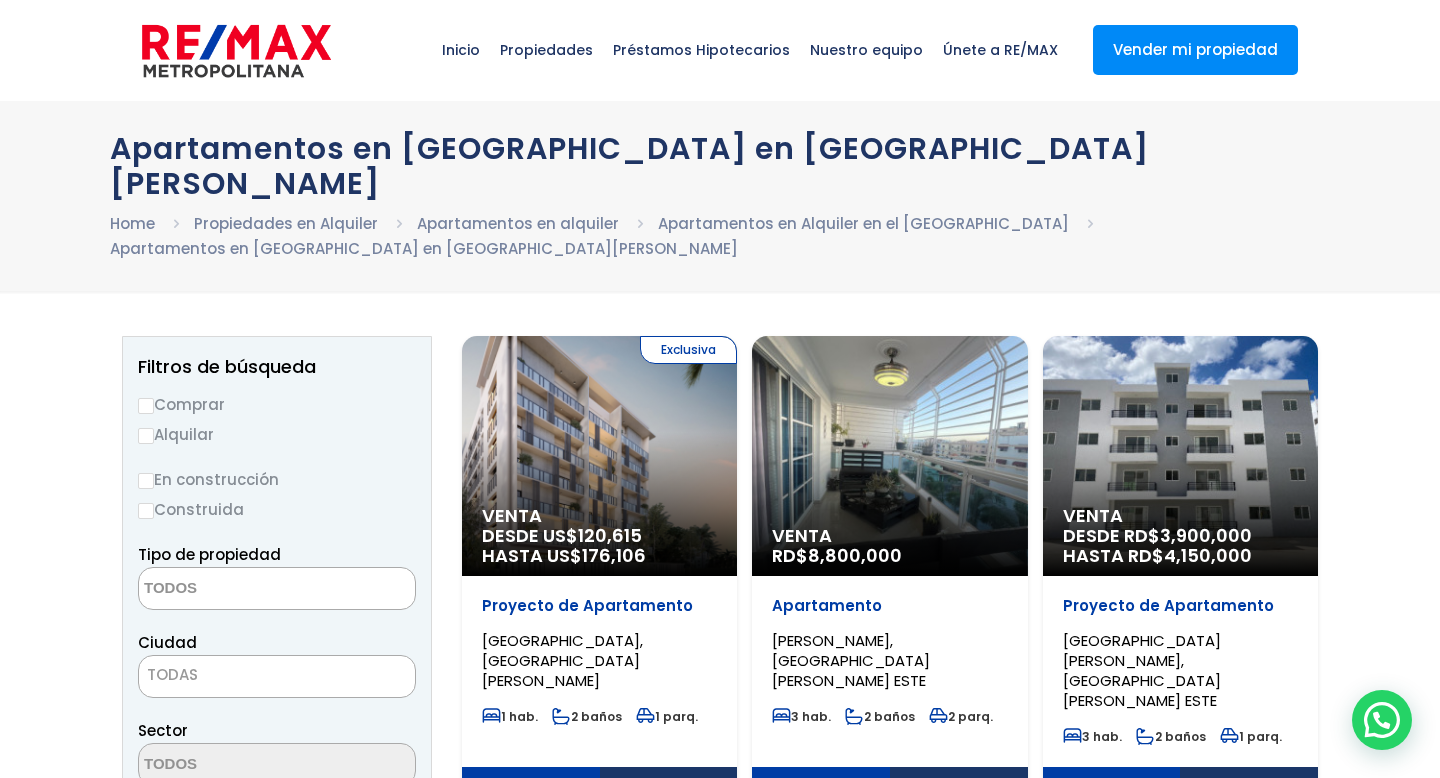 scroll, scrollTop: 0, scrollLeft: 0, axis: both 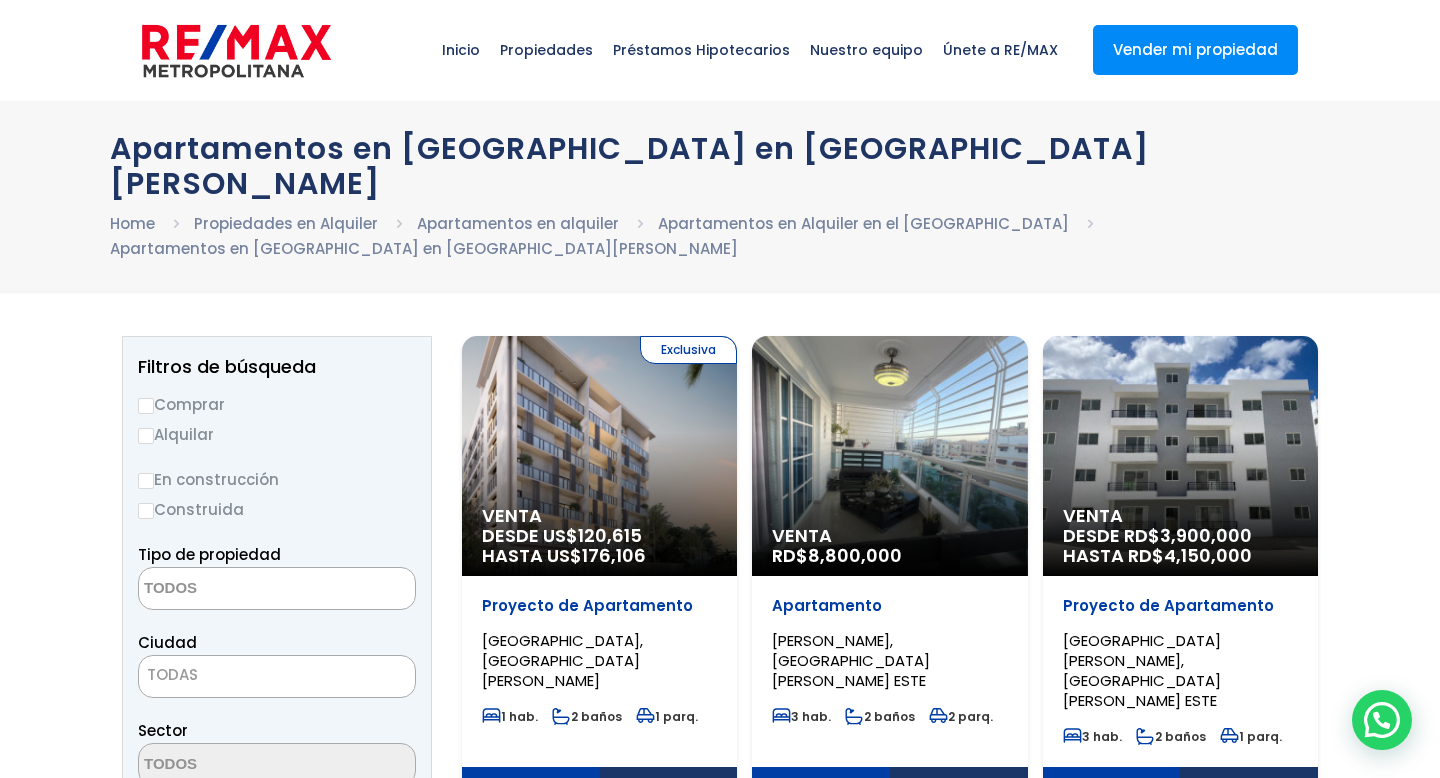 click on "Alquilar" at bounding box center [146, 436] 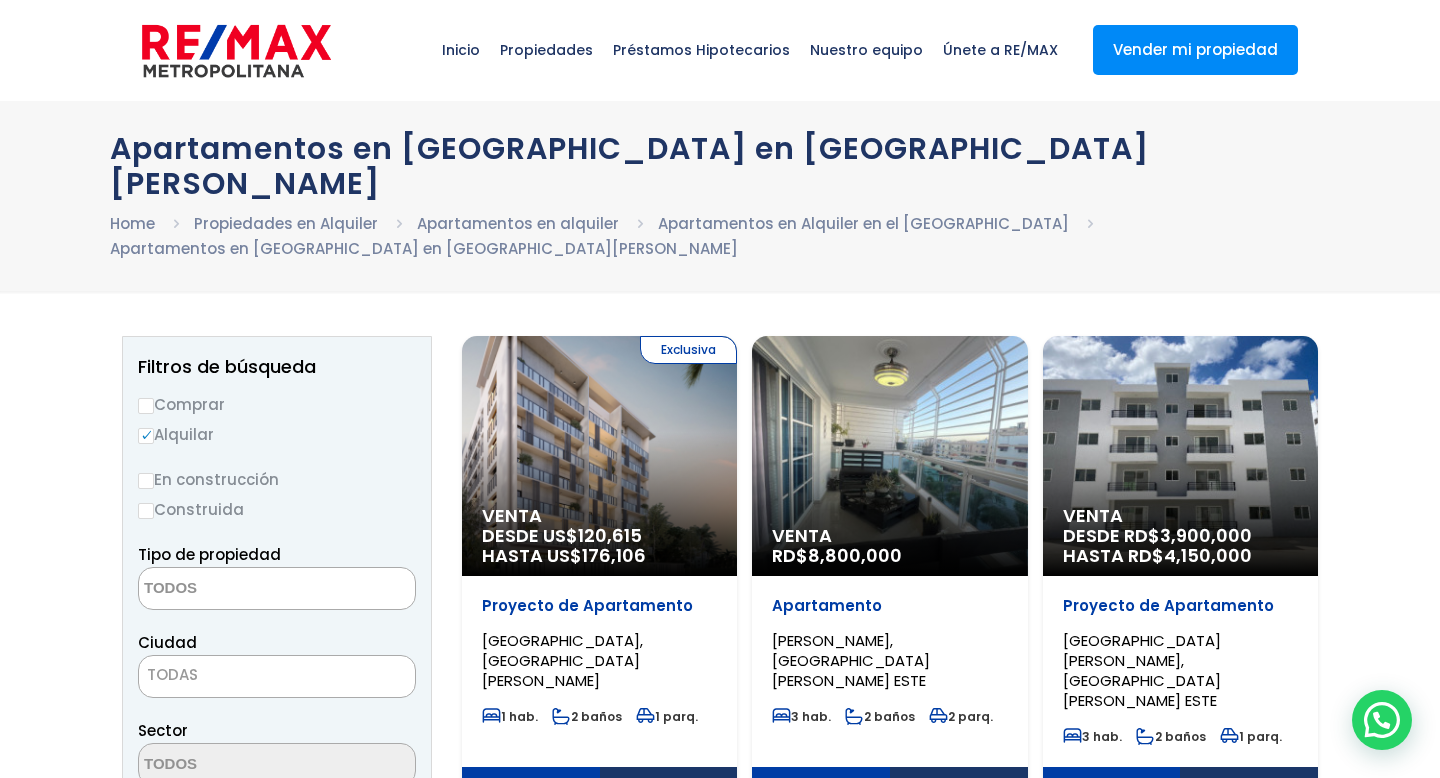 click on "Construida" at bounding box center (146, 511) 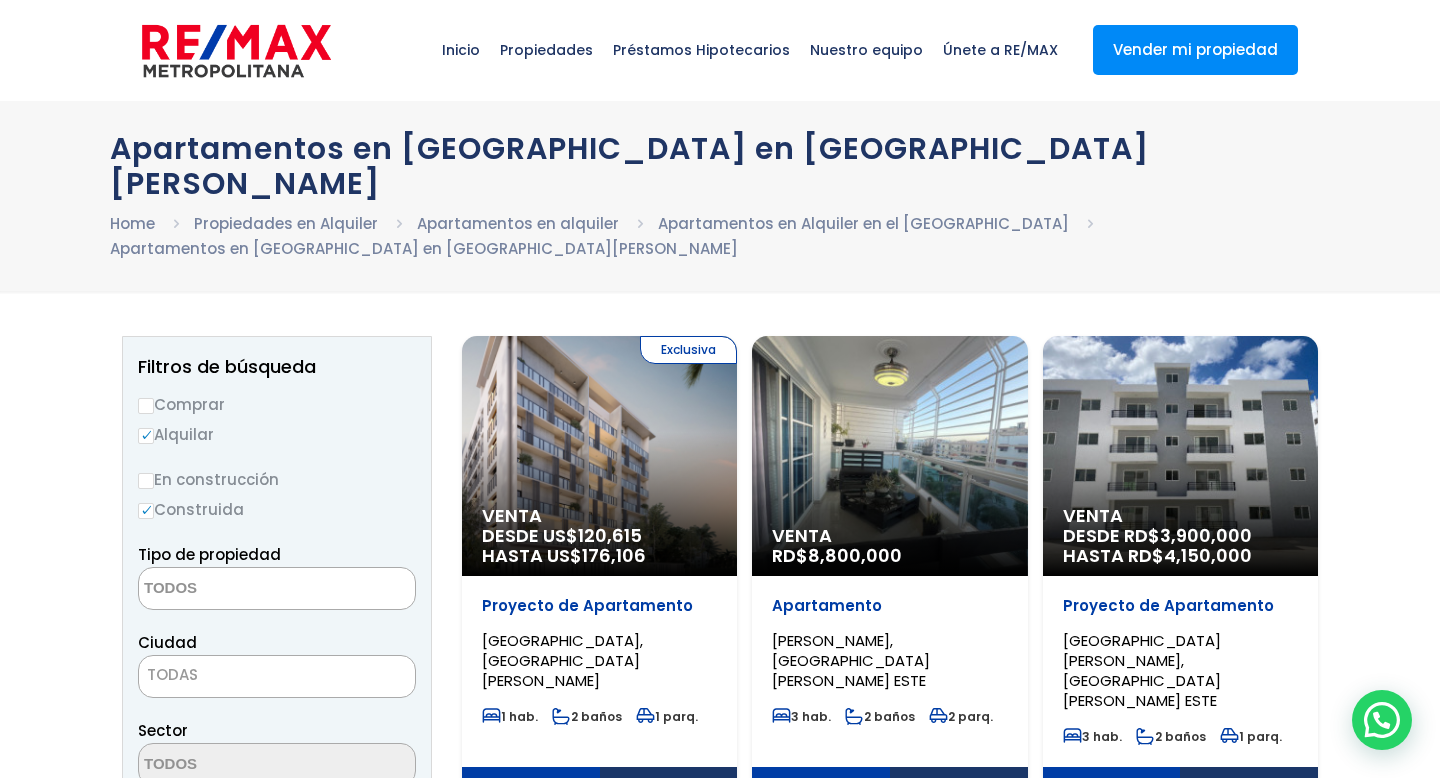 click at bounding box center [236, 589] 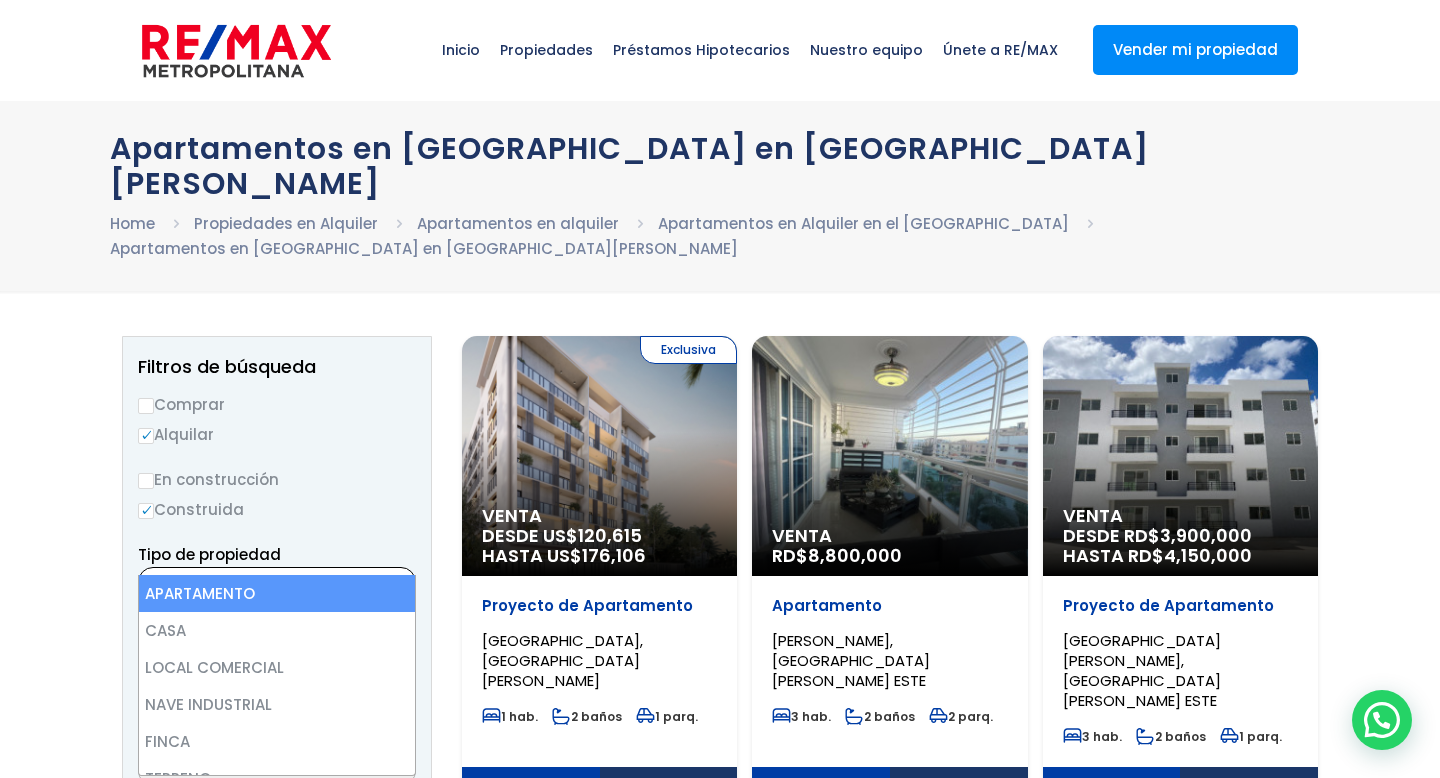 select on "apartment" 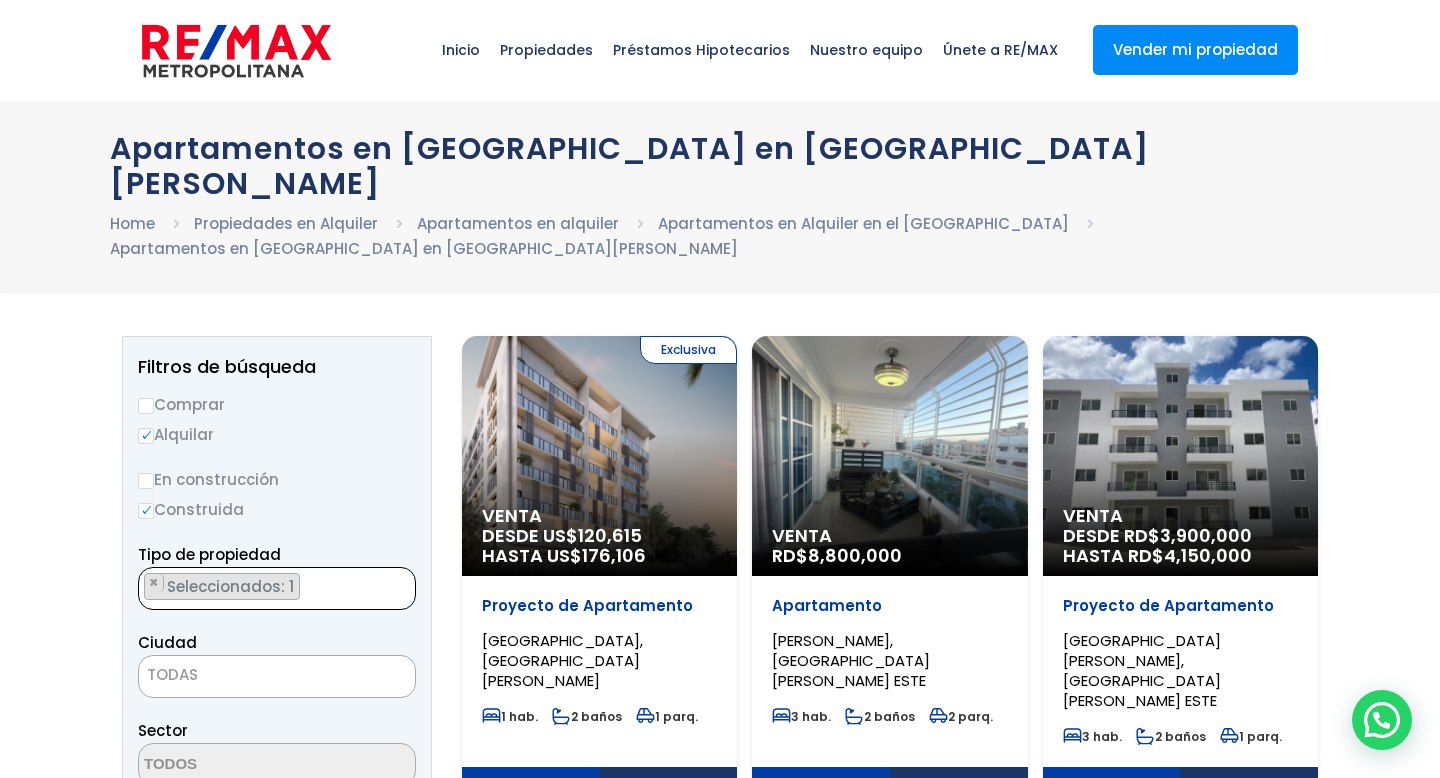 click on "TODAS" at bounding box center [172, 674] 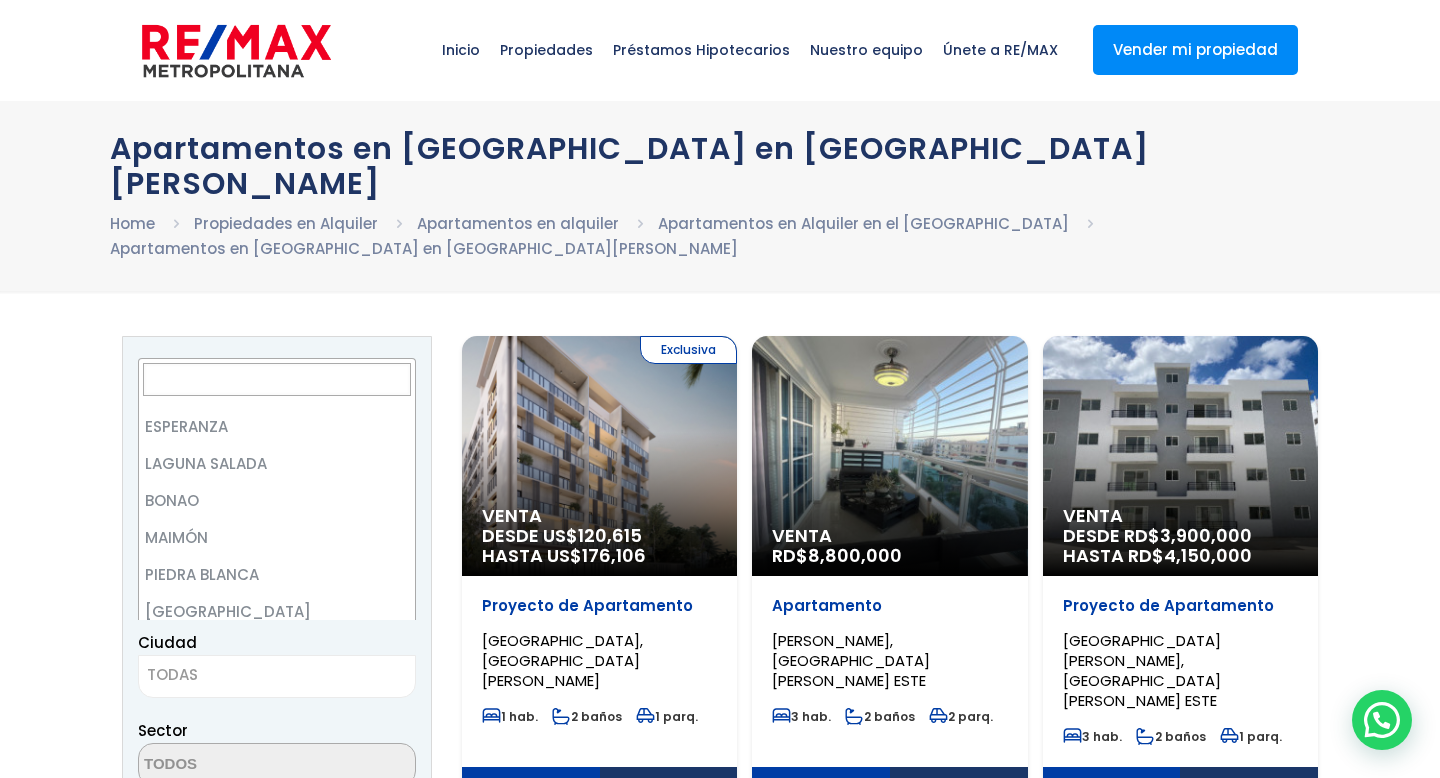 scroll, scrollTop: 5868, scrollLeft: 0, axis: vertical 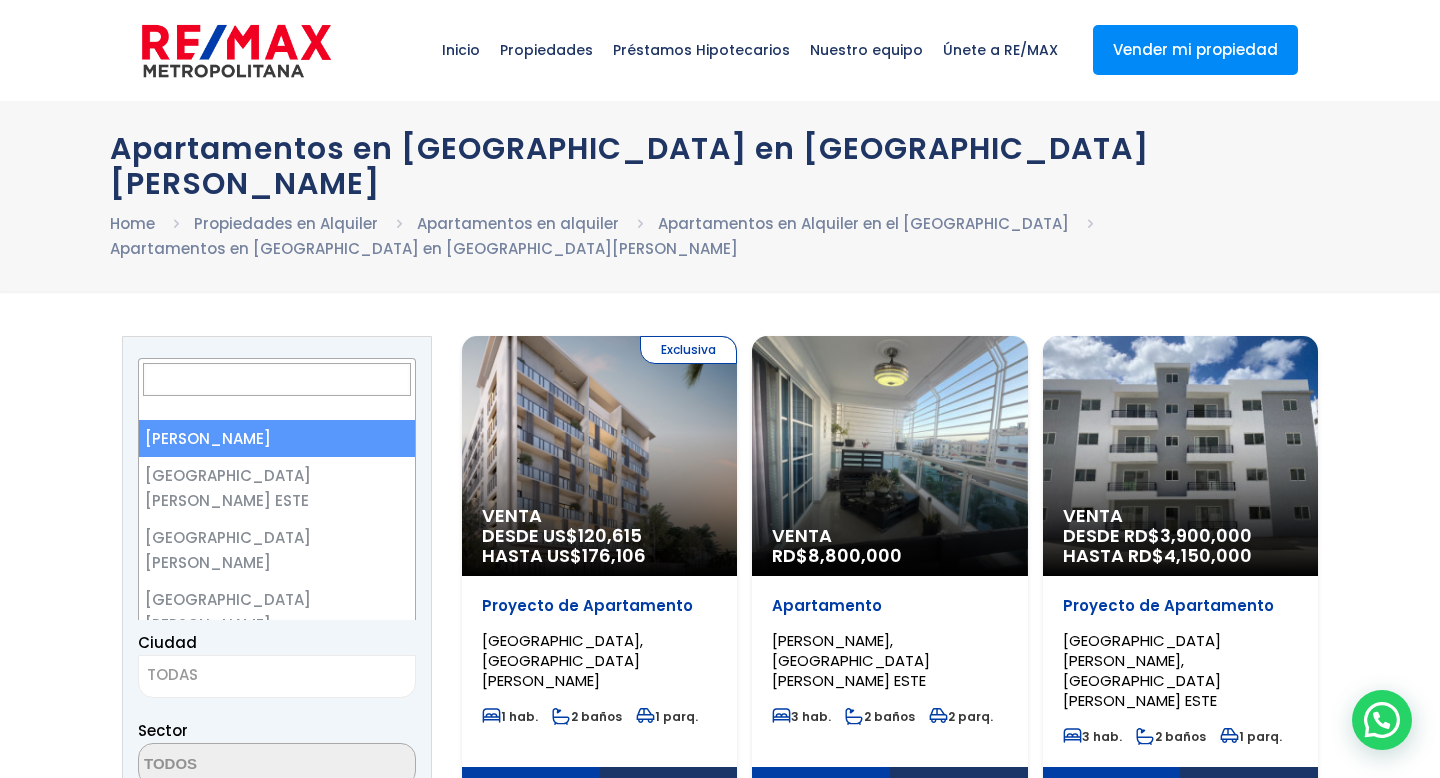 select on "1" 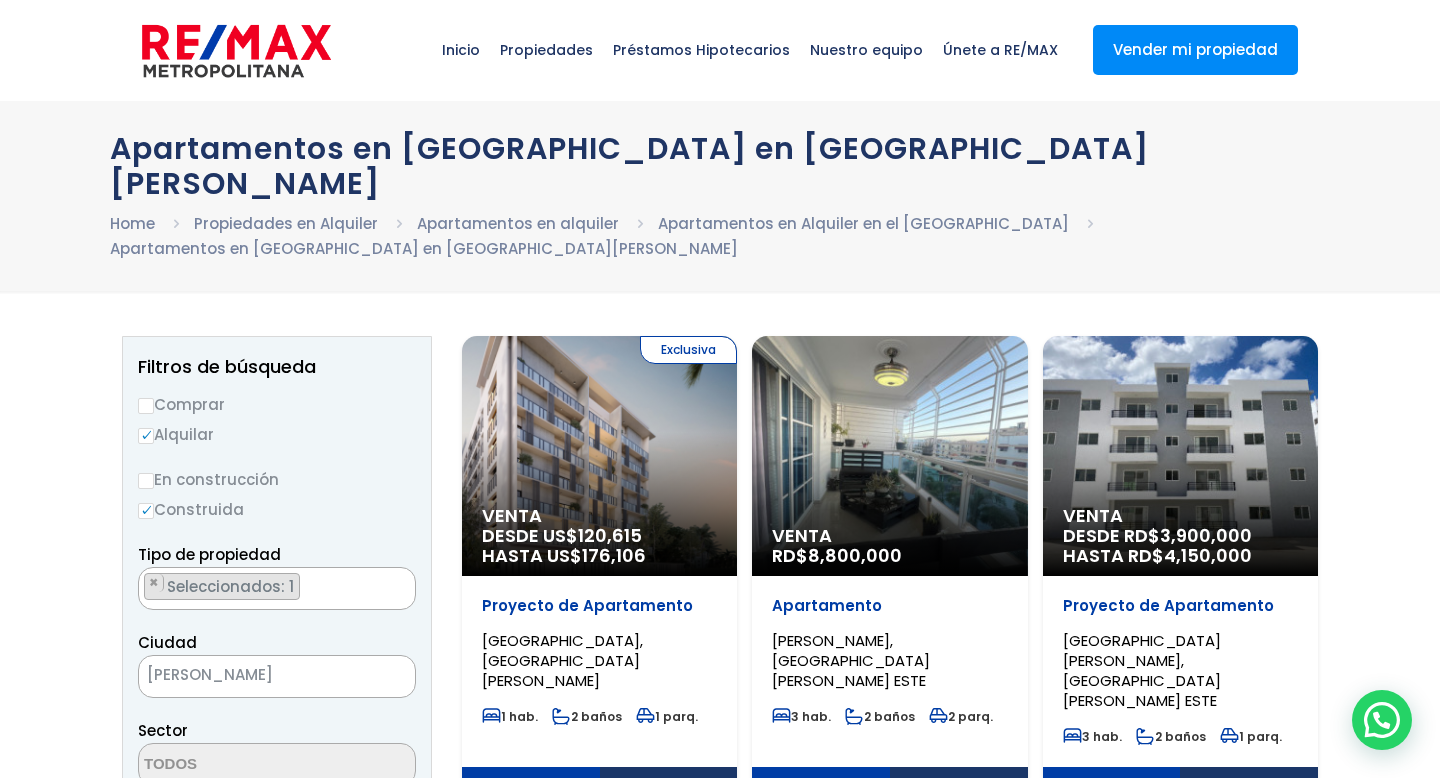 scroll, scrollTop: 103, scrollLeft: 0, axis: vertical 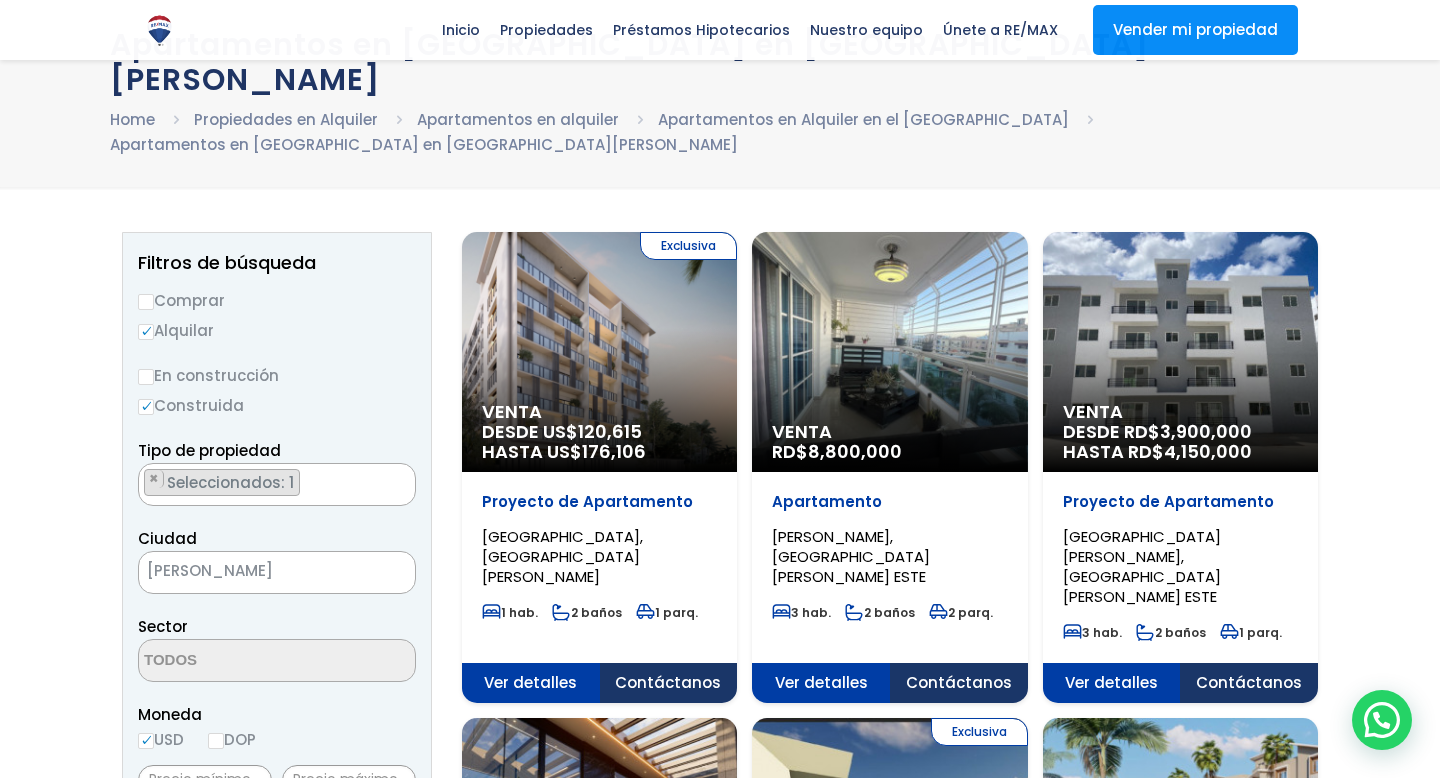 click on "[PERSON_NAME]" at bounding box center (252, 571) 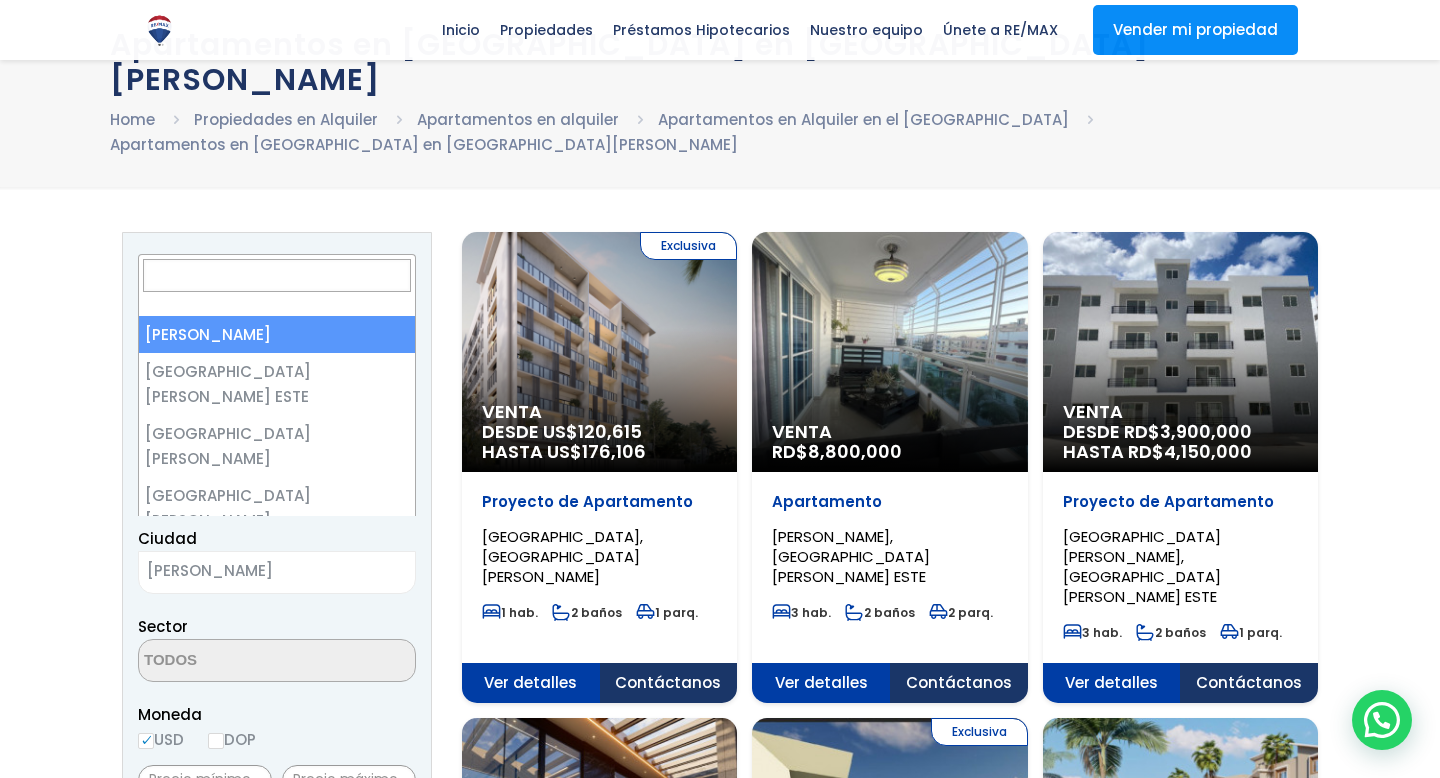 click on "[PERSON_NAME]" at bounding box center (252, 571) 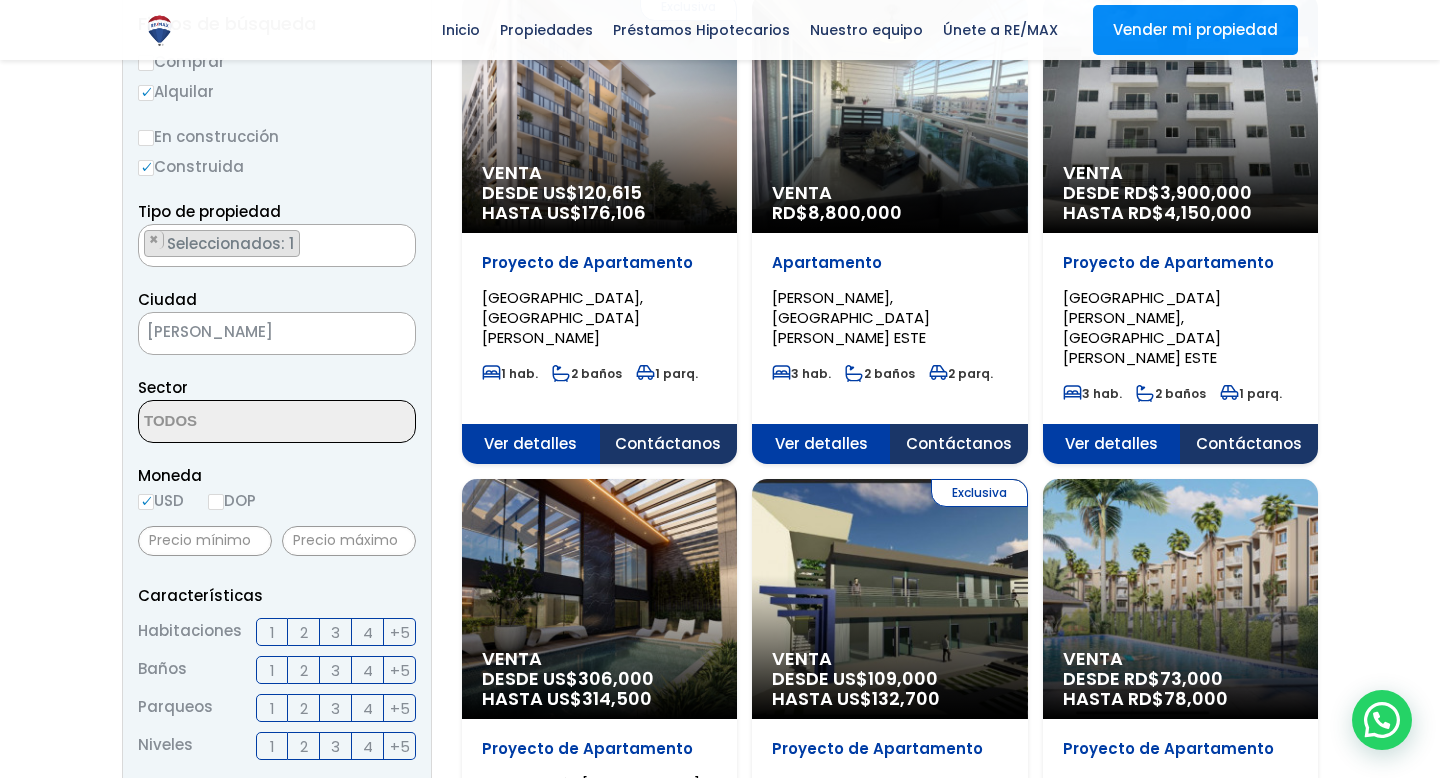 scroll, scrollTop: 346, scrollLeft: 0, axis: vertical 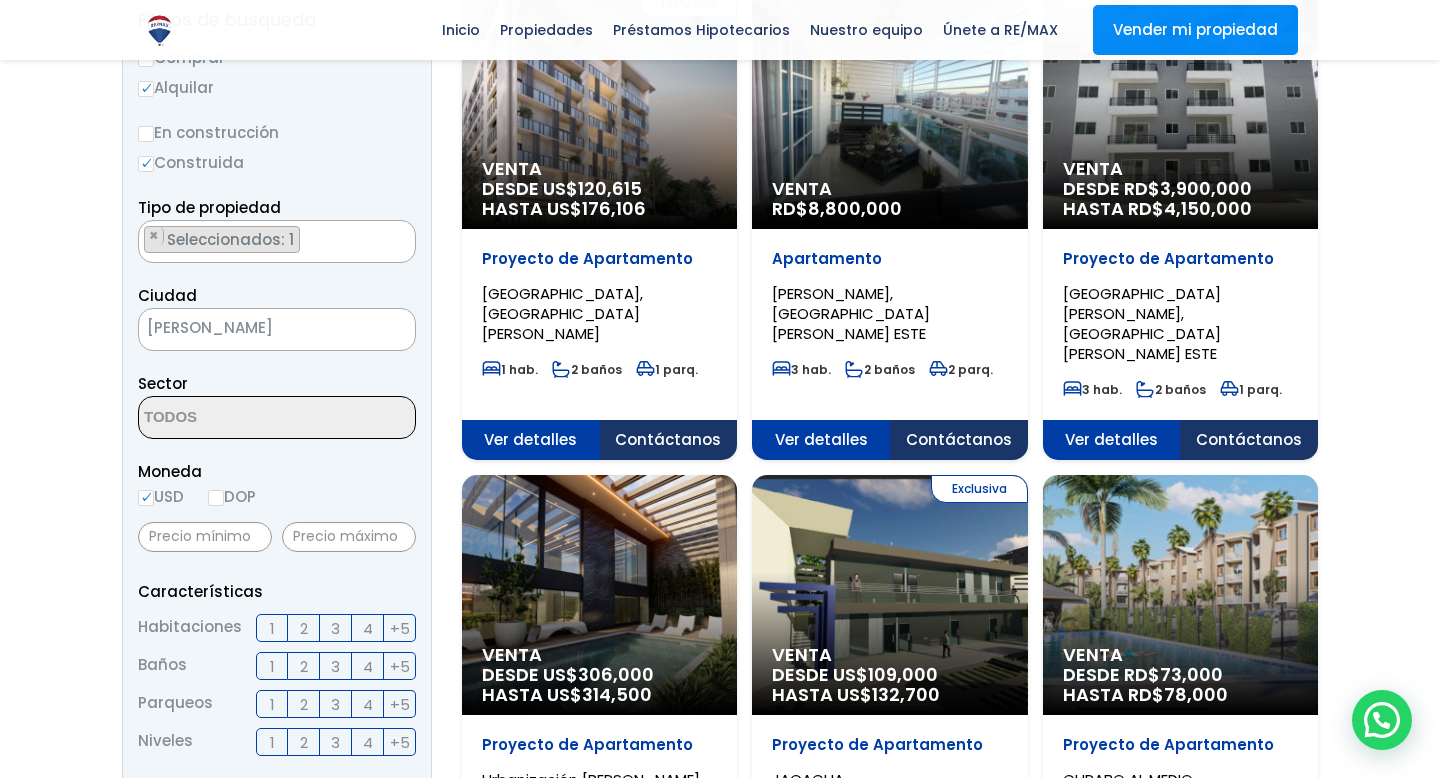 click on "DOP" at bounding box center [216, 498] 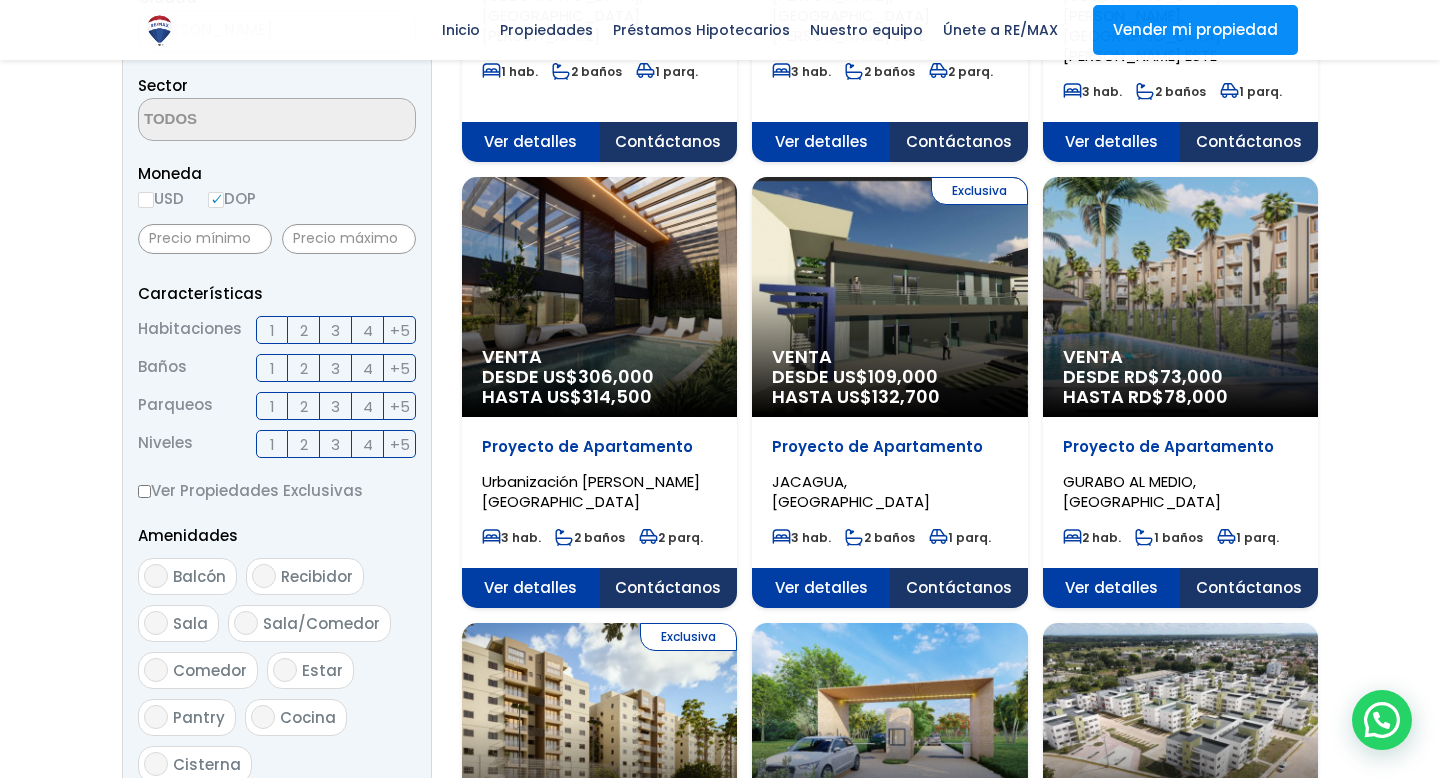 scroll, scrollTop: 650, scrollLeft: 0, axis: vertical 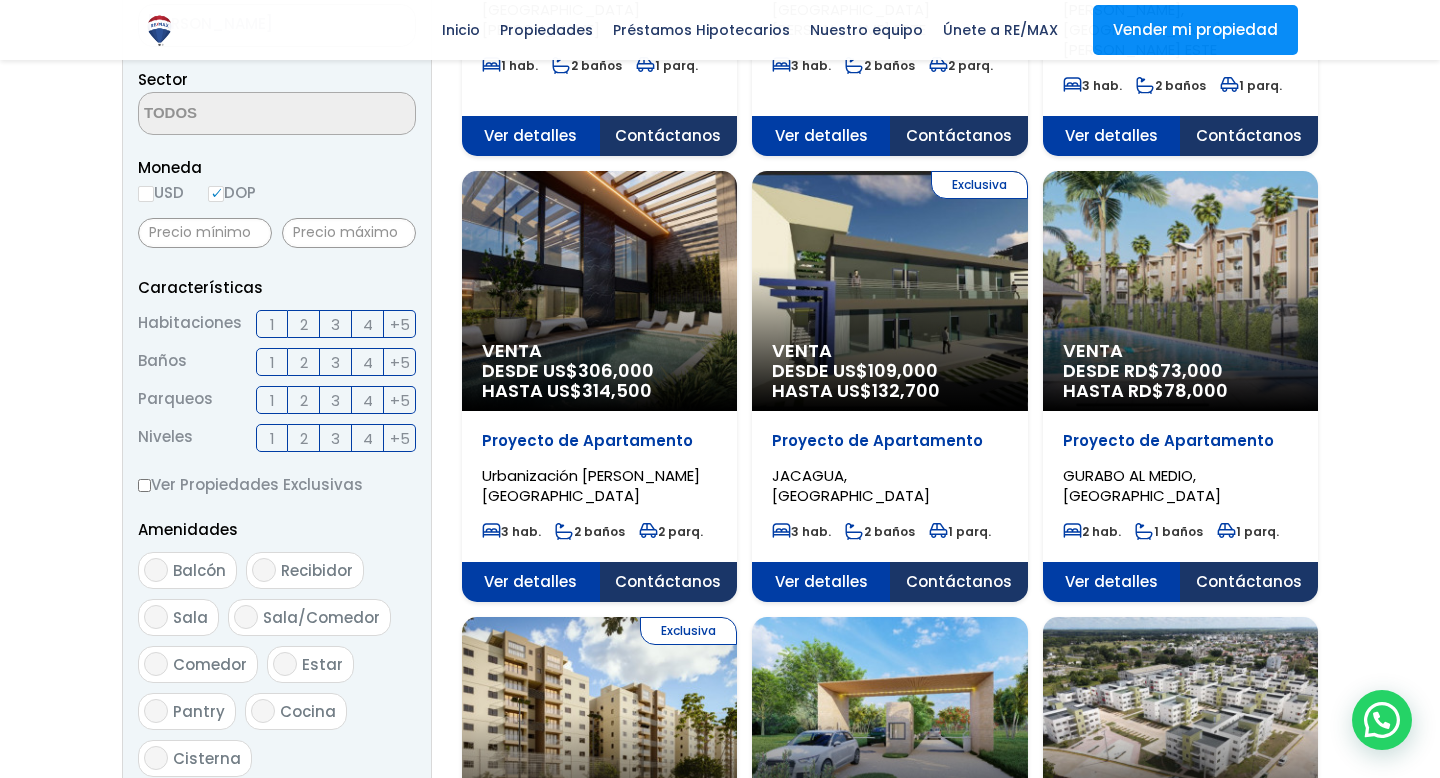 click on "3" at bounding box center (335, 324) 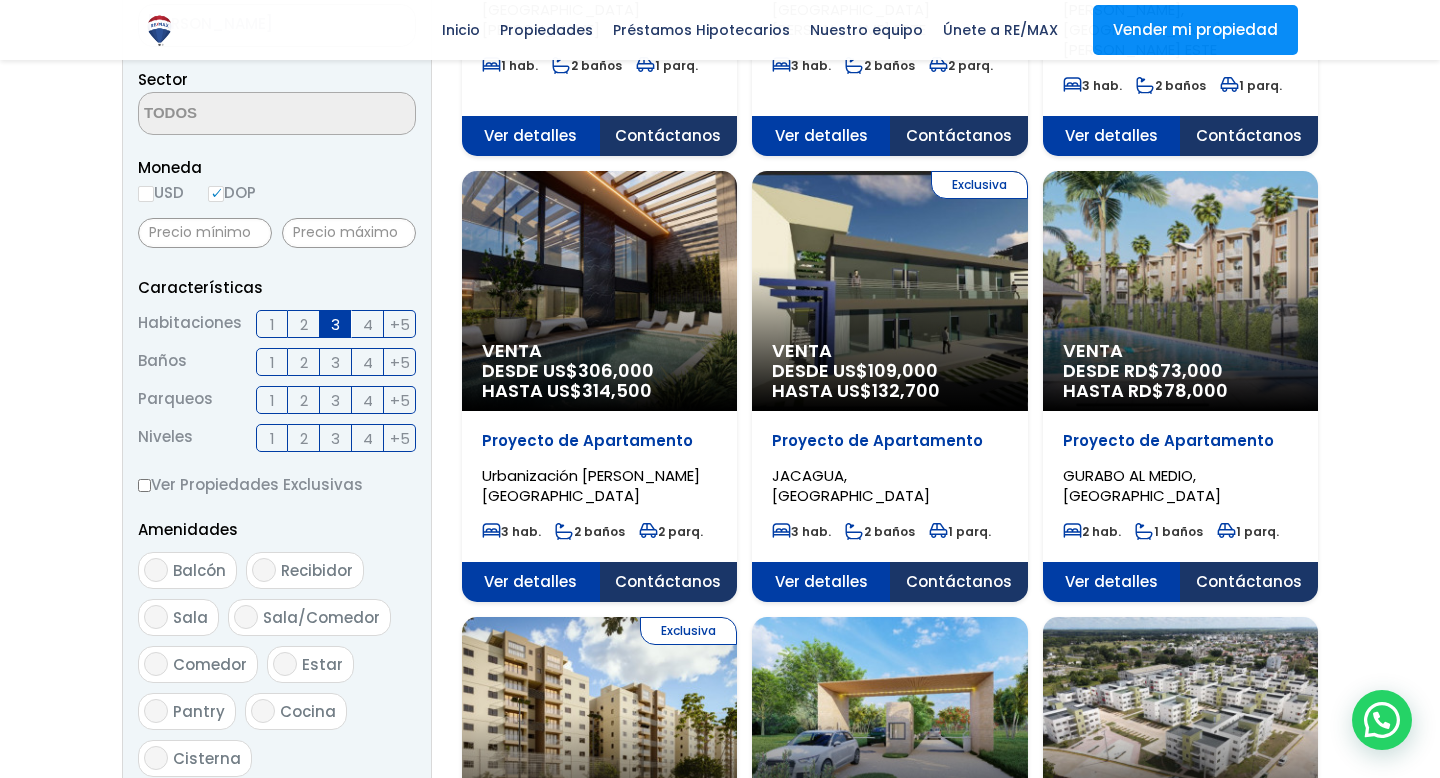 click on "2" at bounding box center [304, 362] 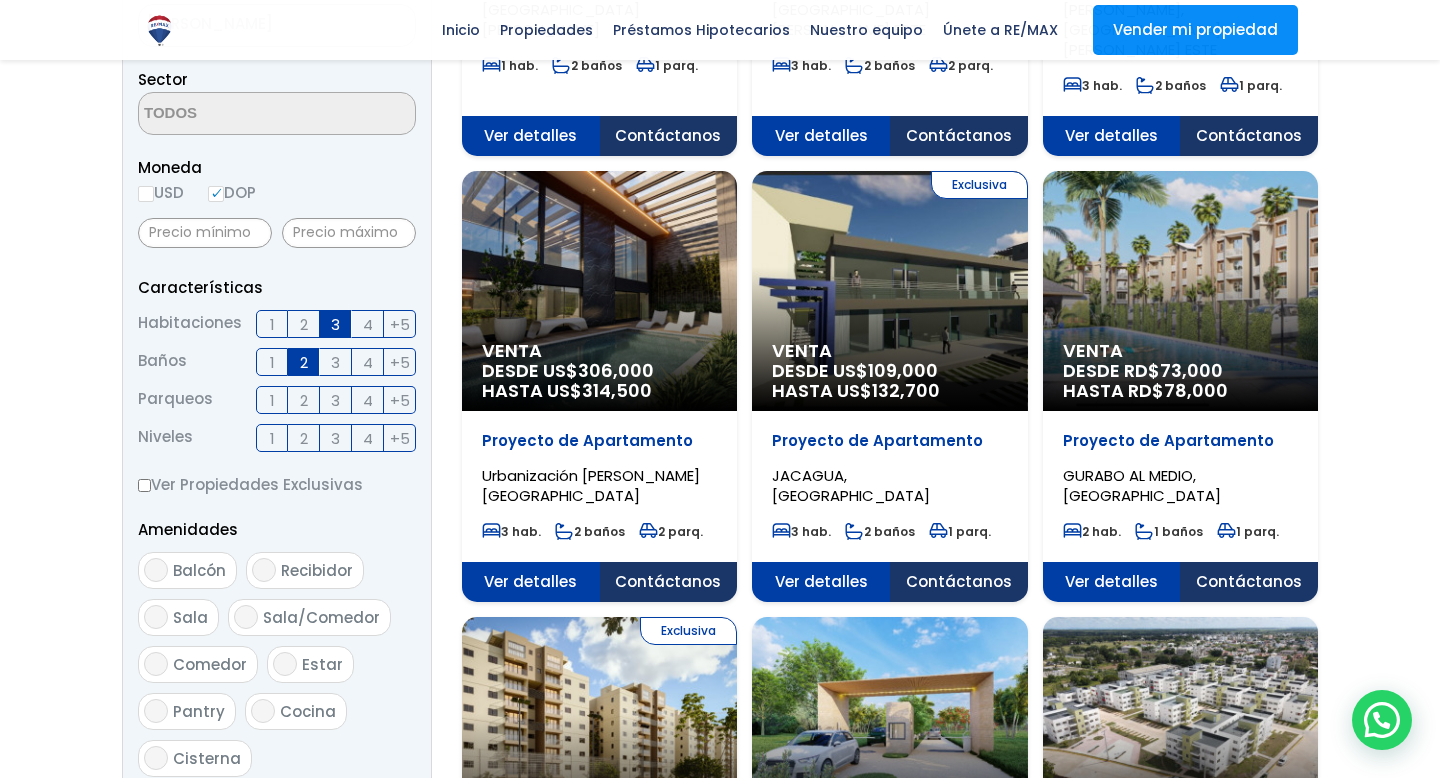 click on "2" at bounding box center [304, 400] 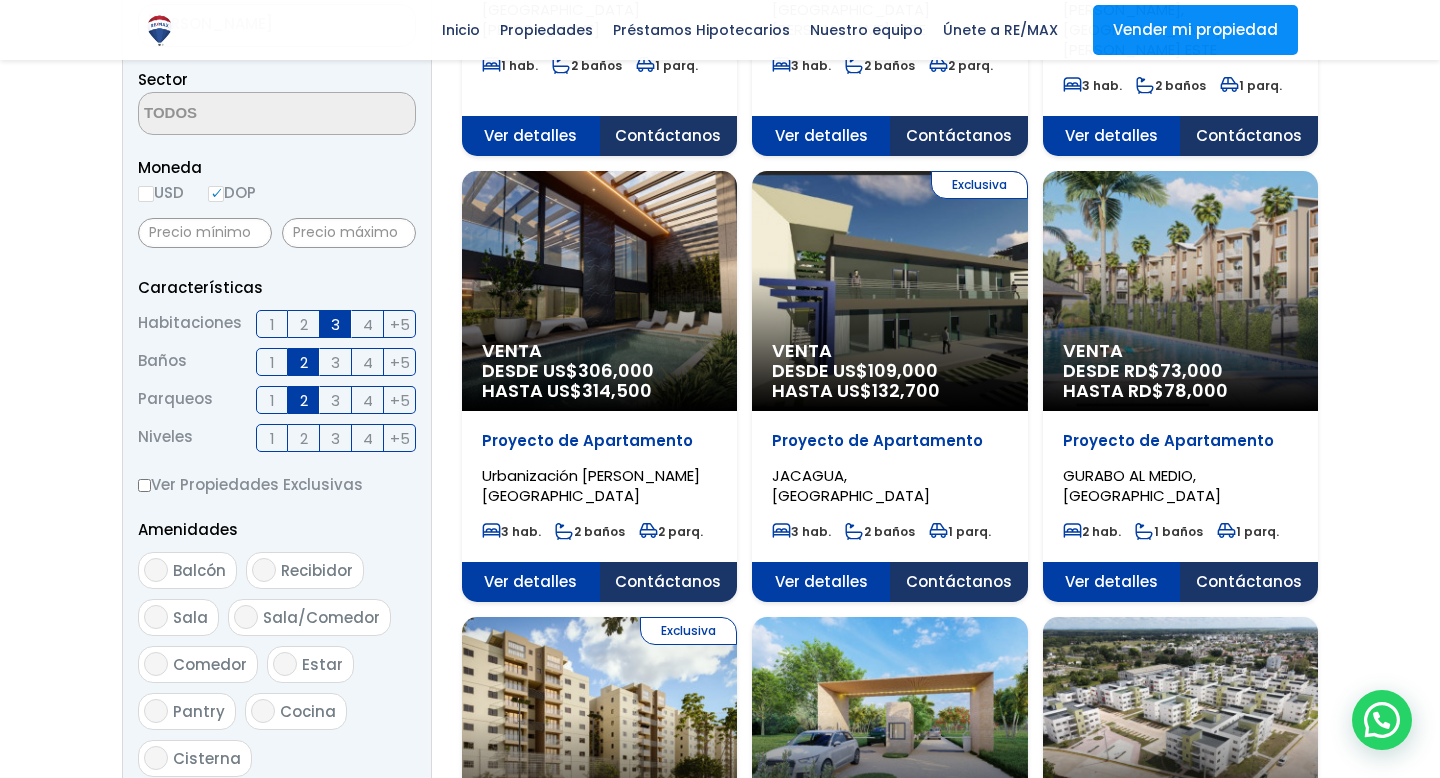 click on "1" at bounding box center [272, 438] 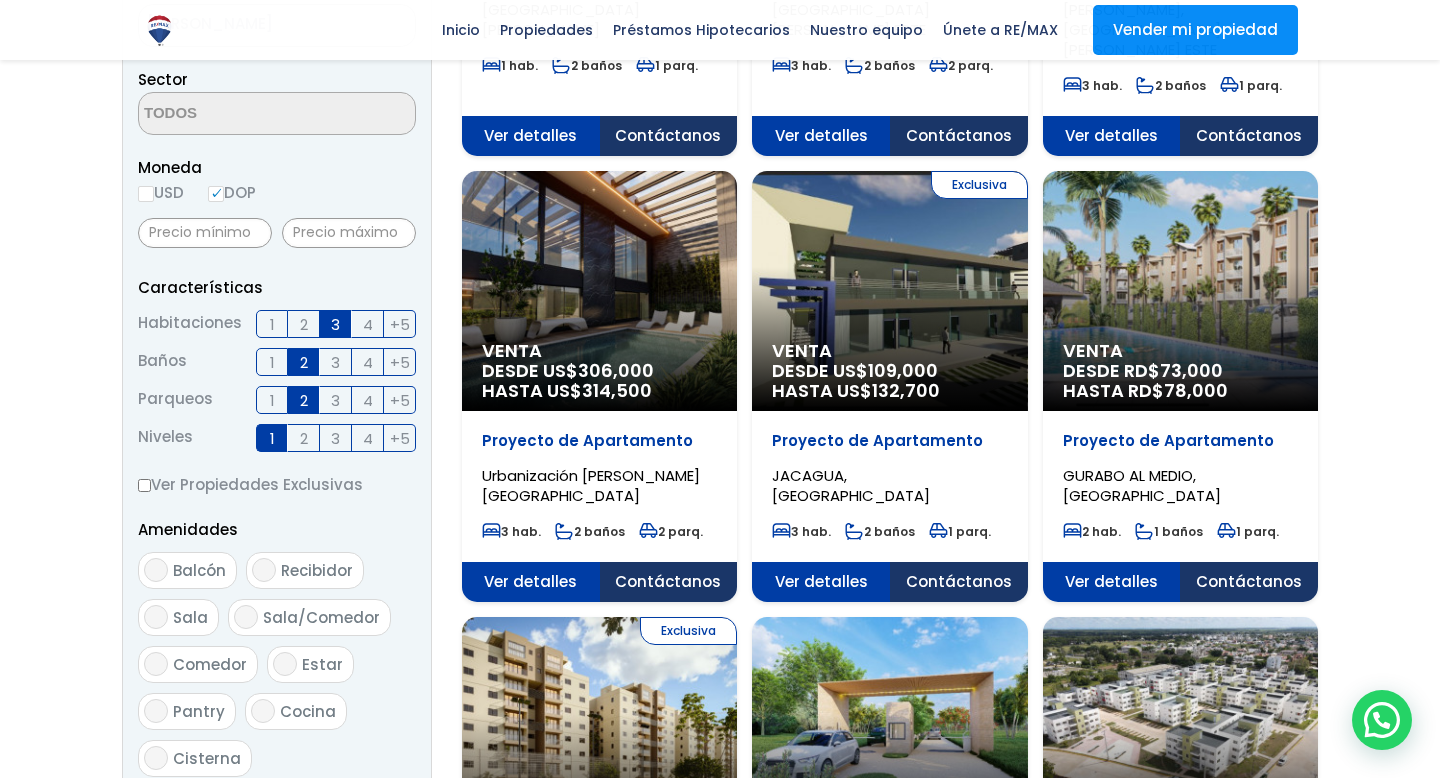 click on "2" at bounding box center (304, 438) 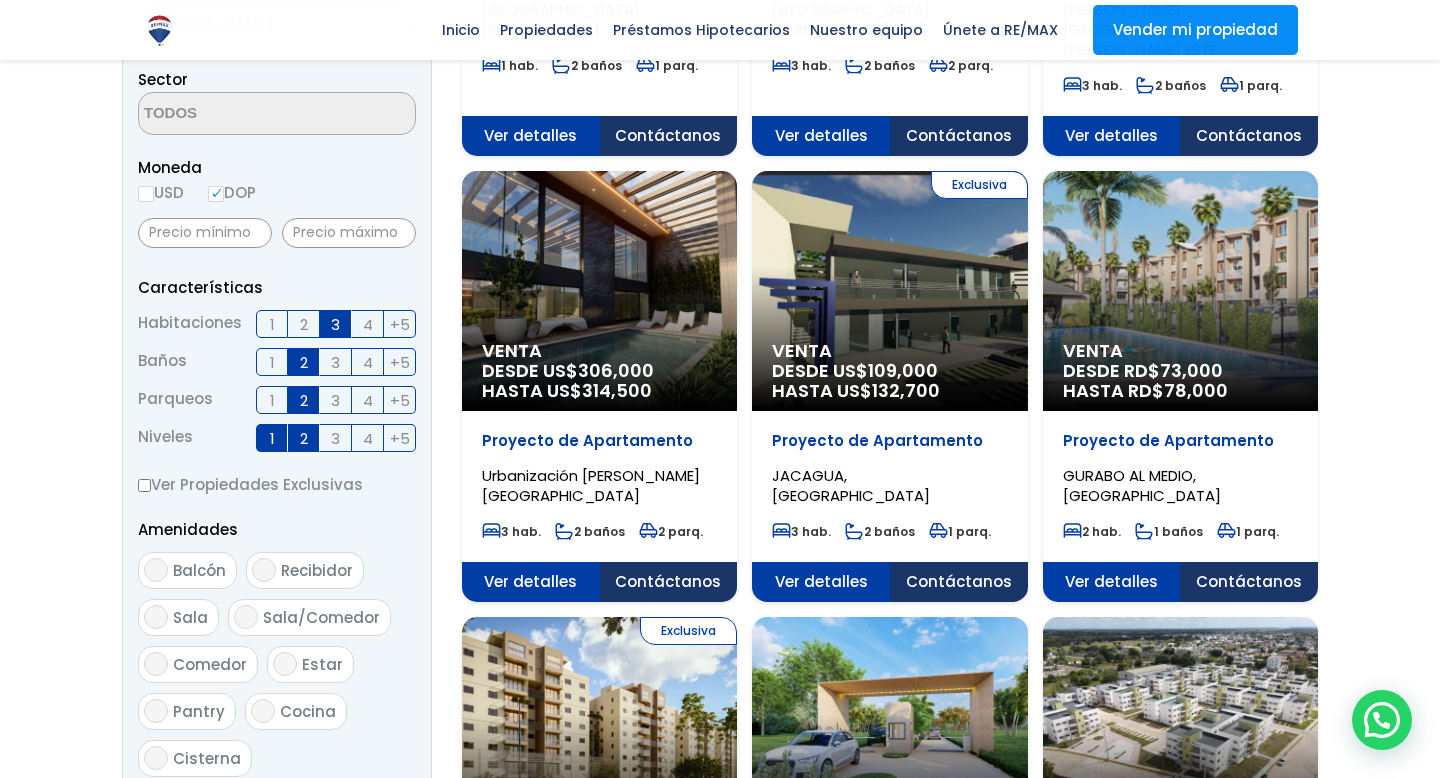 click on "3" at bounding box center (335, 438) 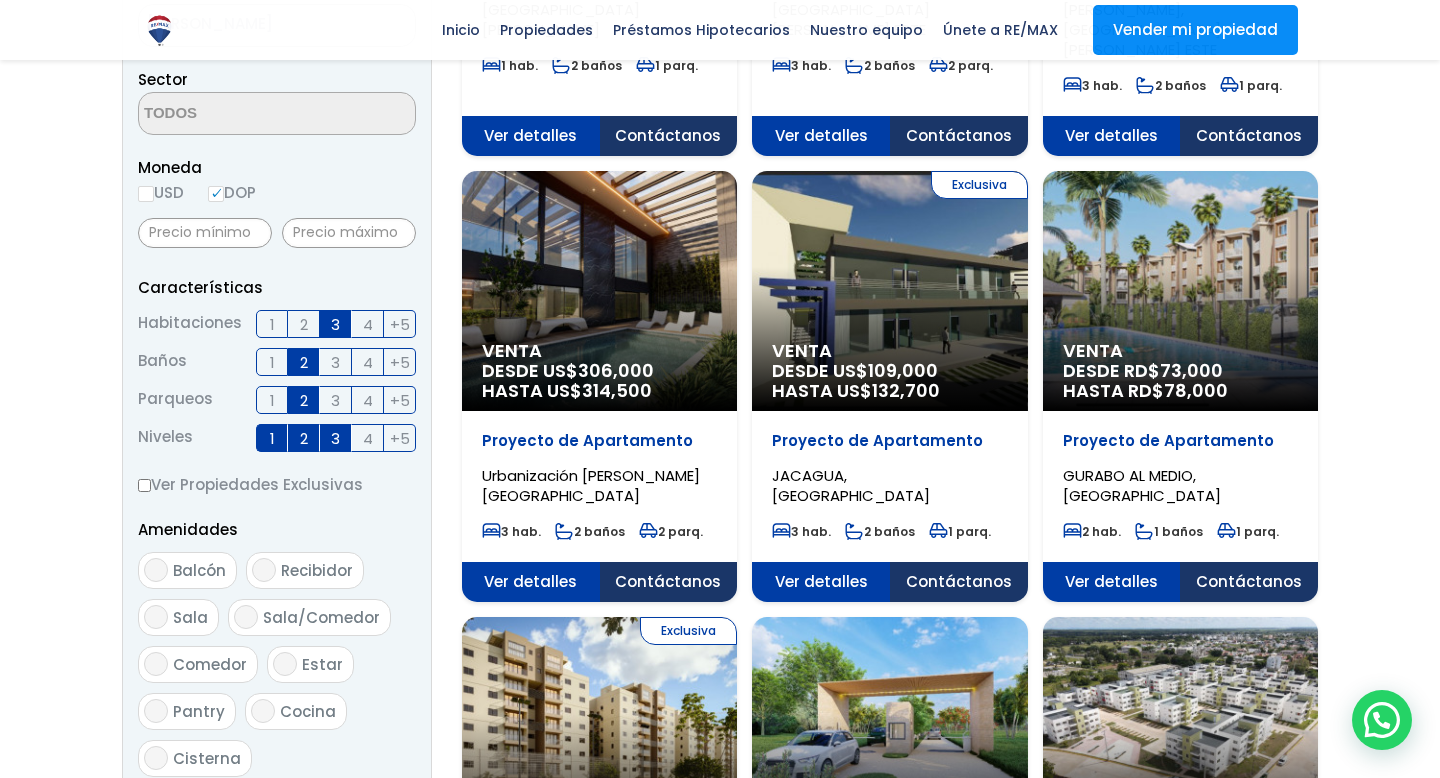 click on "1" at bounding box center [272, 400] 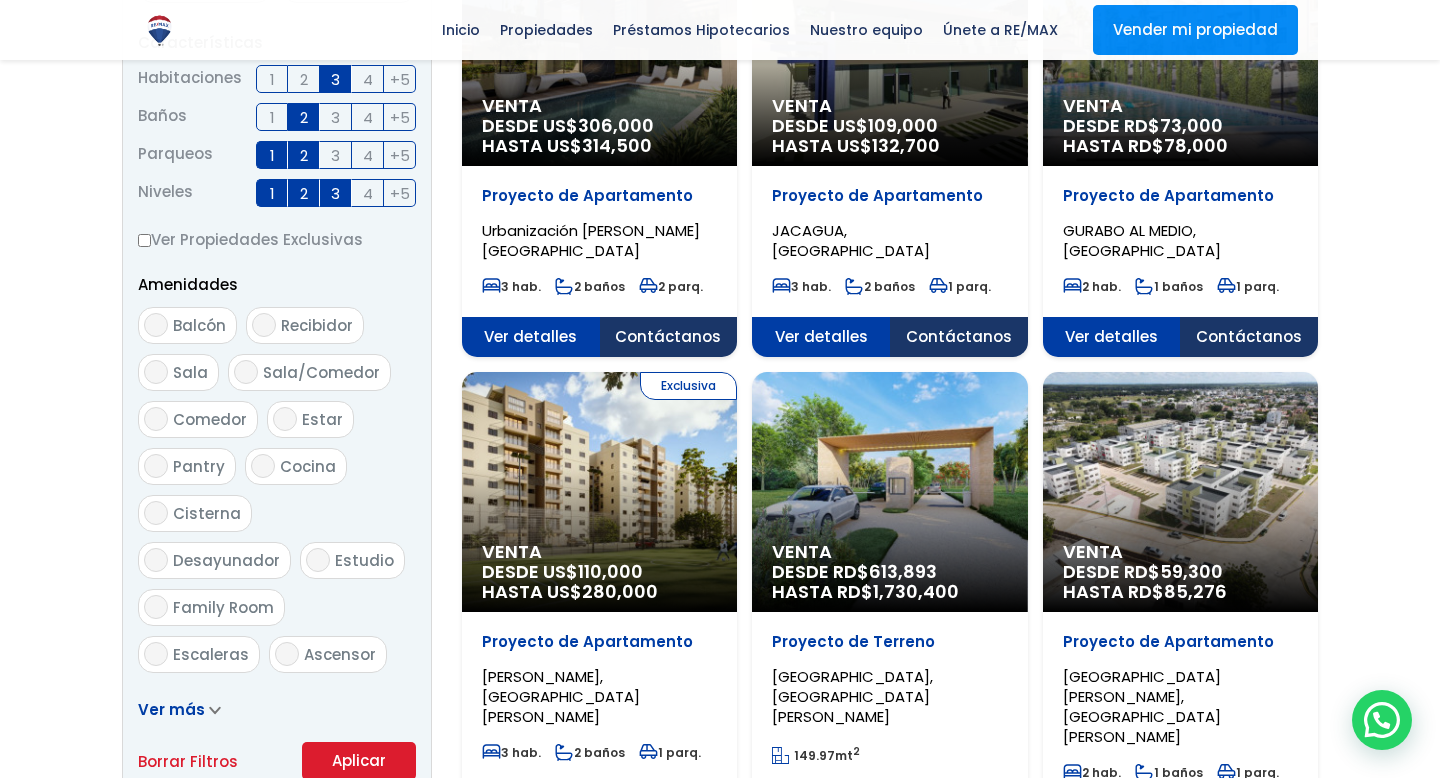 scroll, scrollTop: 896, scrollLeft: 0, axis: vertical 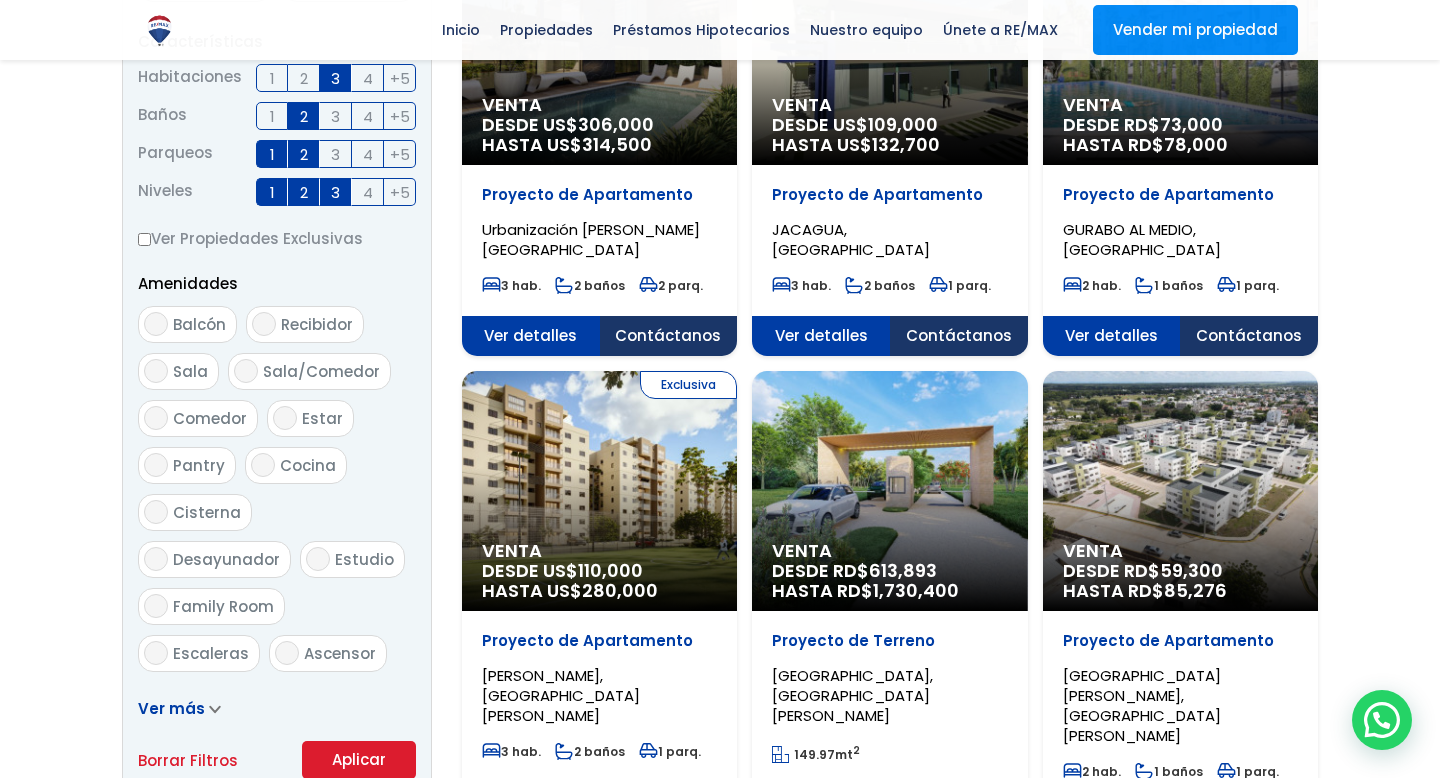 click on "Balcón" at bounding box center (199, 324) 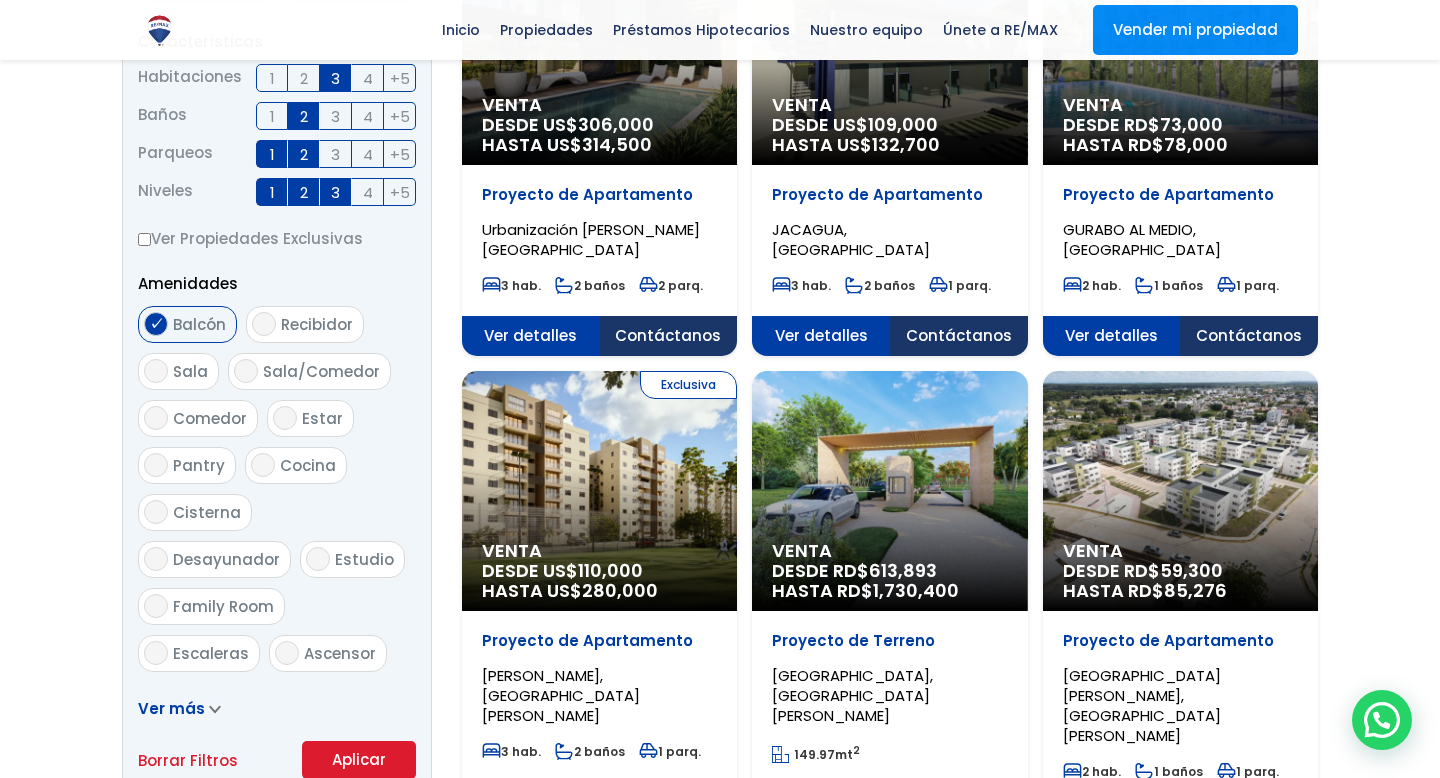 click on "Sala" at bounding box center [190, 371] 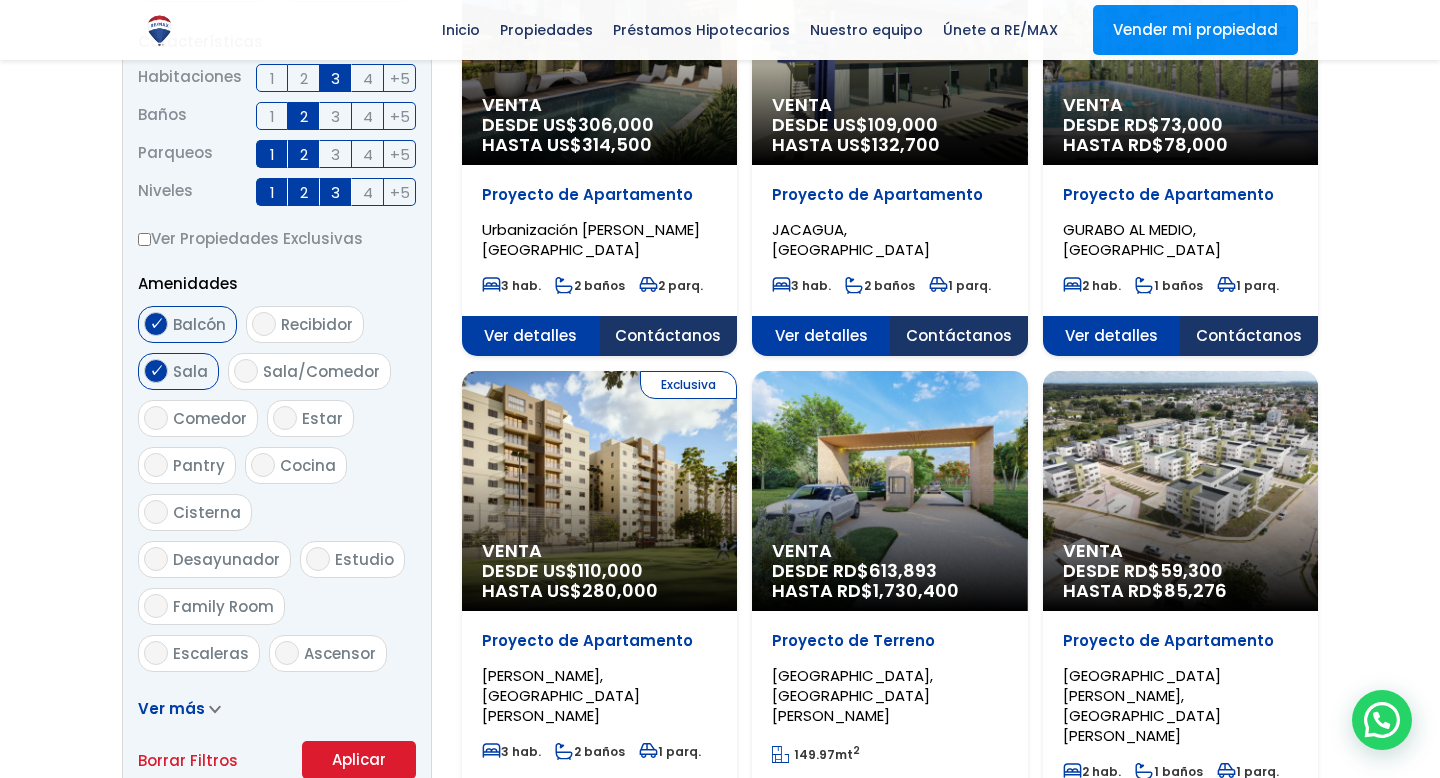 click on "Sala/Comedor" at bounding box center (321, 371) 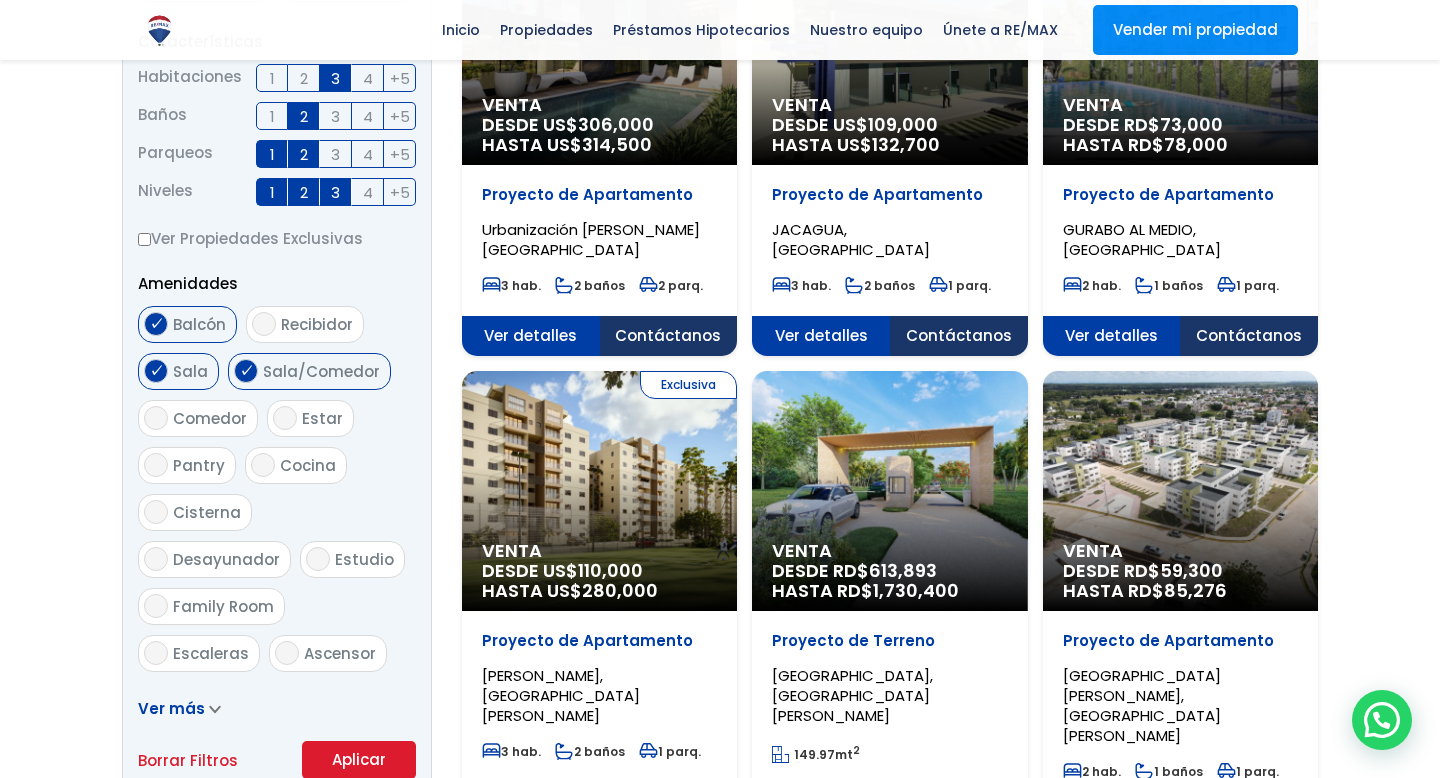 click on "Comedor" at bounding box center (210, 418) 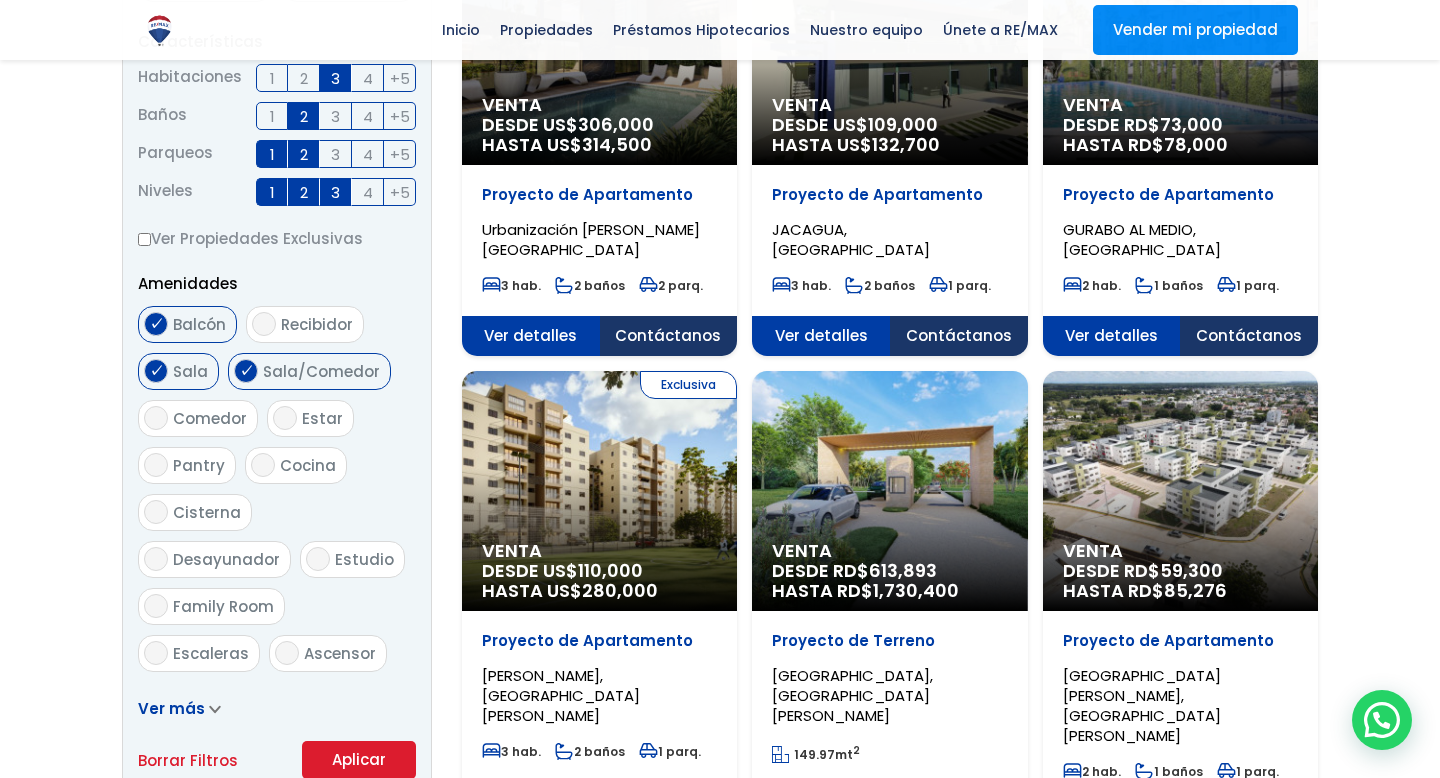 click on "Comedor" at bounding box center [156, 418] 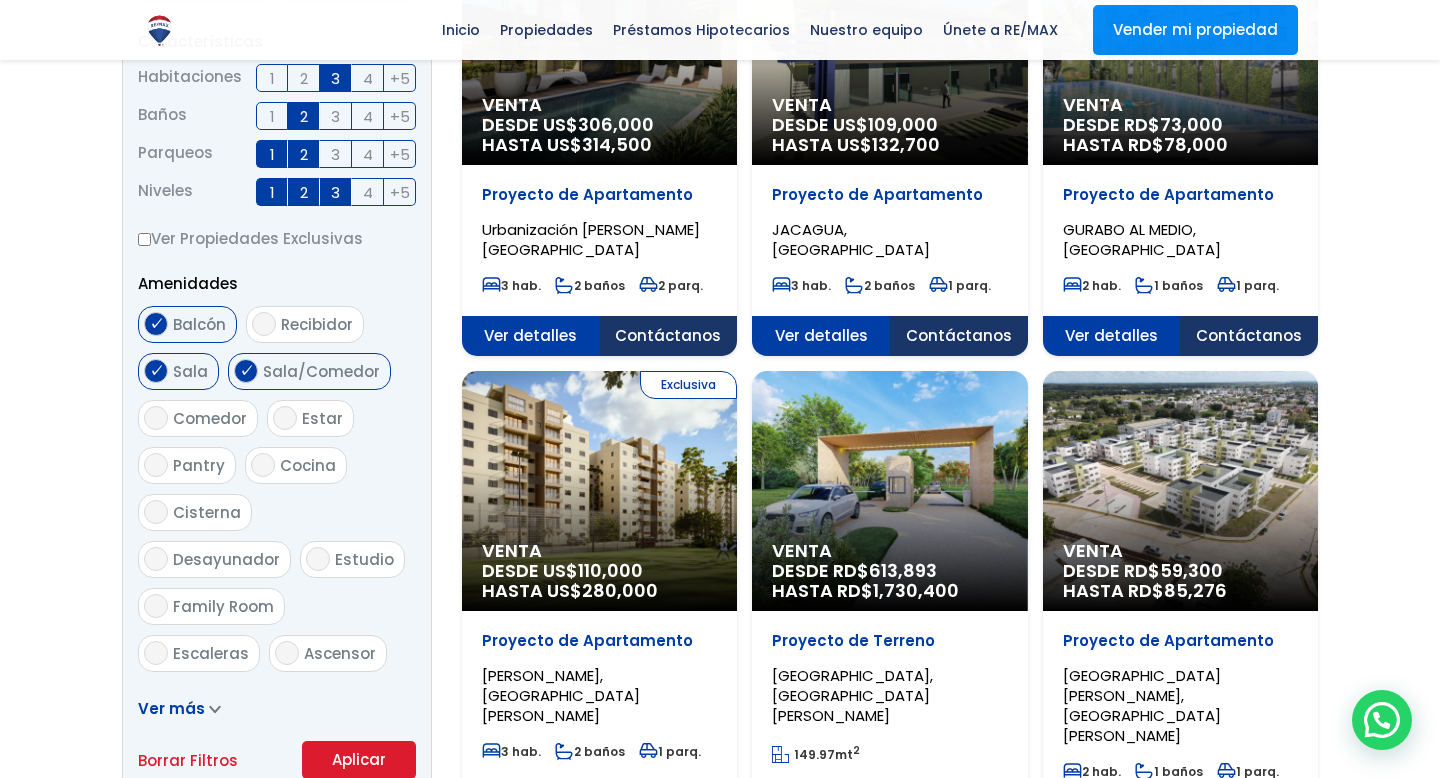 checkbox on "true" 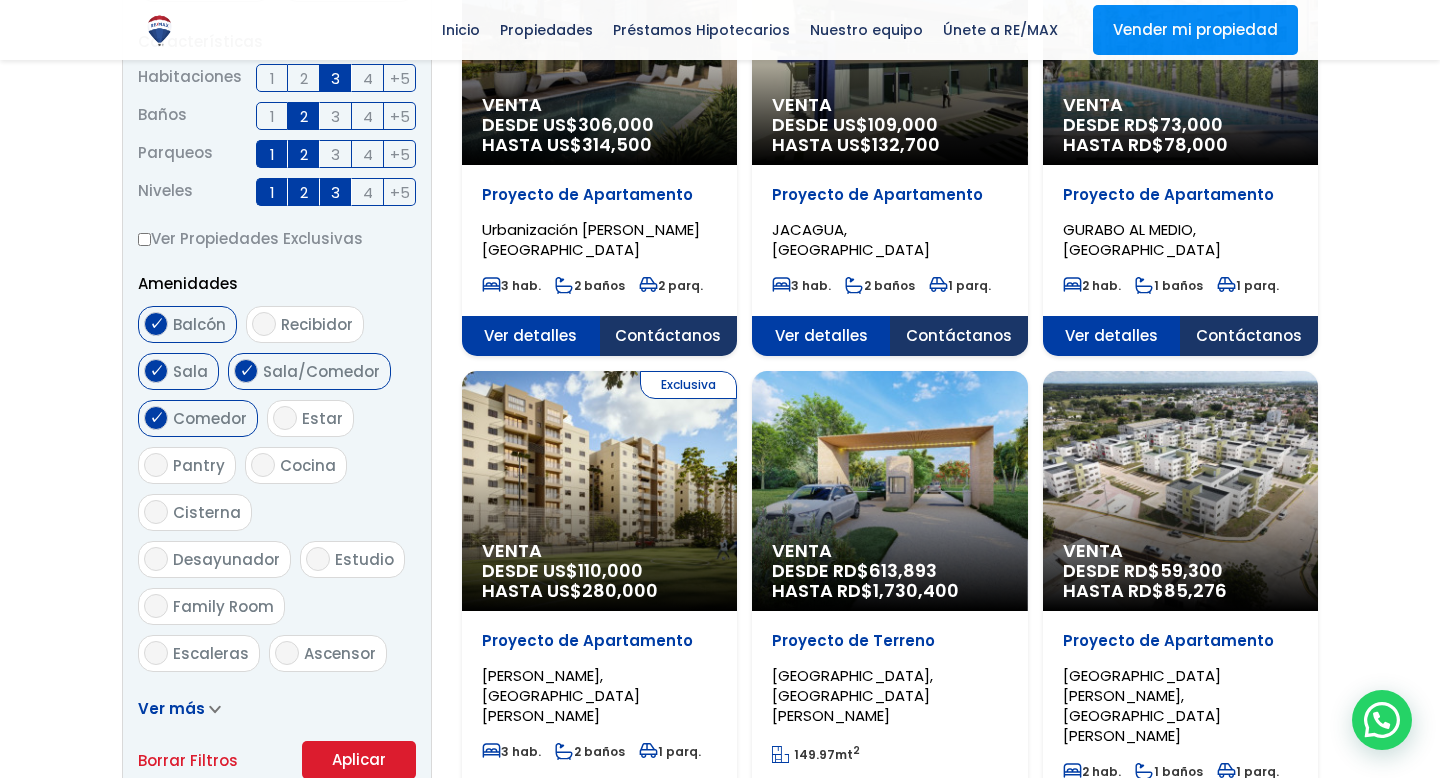 click on "Cocina" at bounding box center [308, 465] 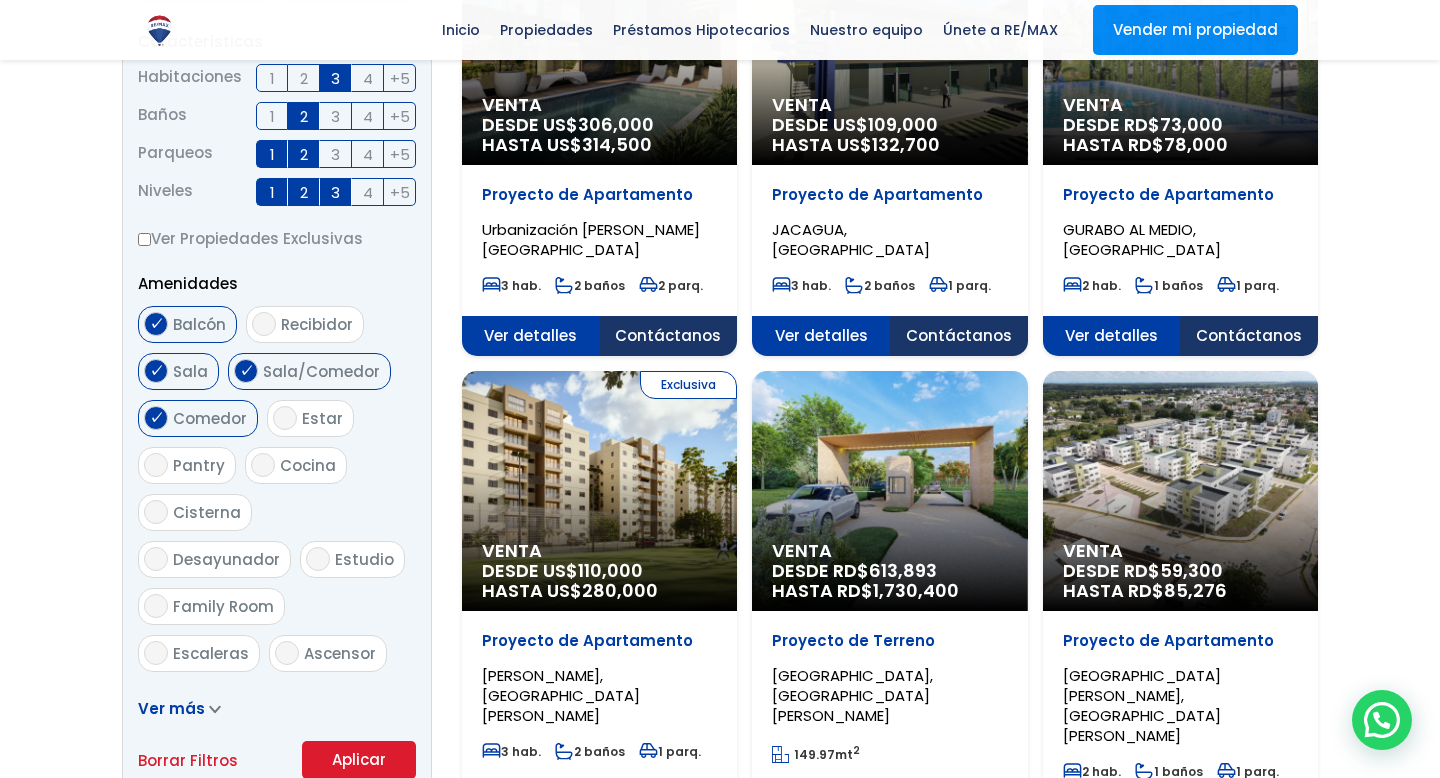 click on "Cocina" at bounding box center (263, 465) 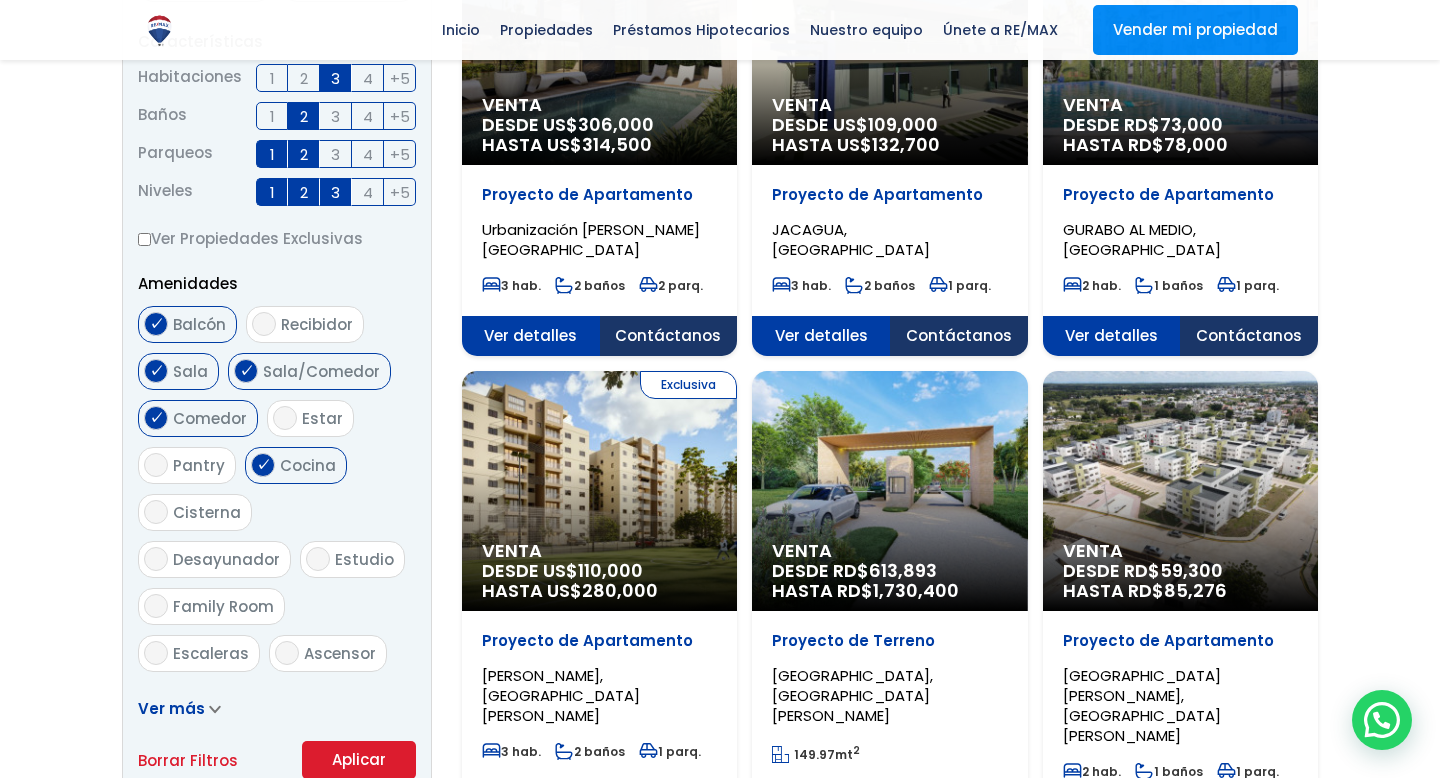 click on "Escaleras" at bounding box center (211, 653) 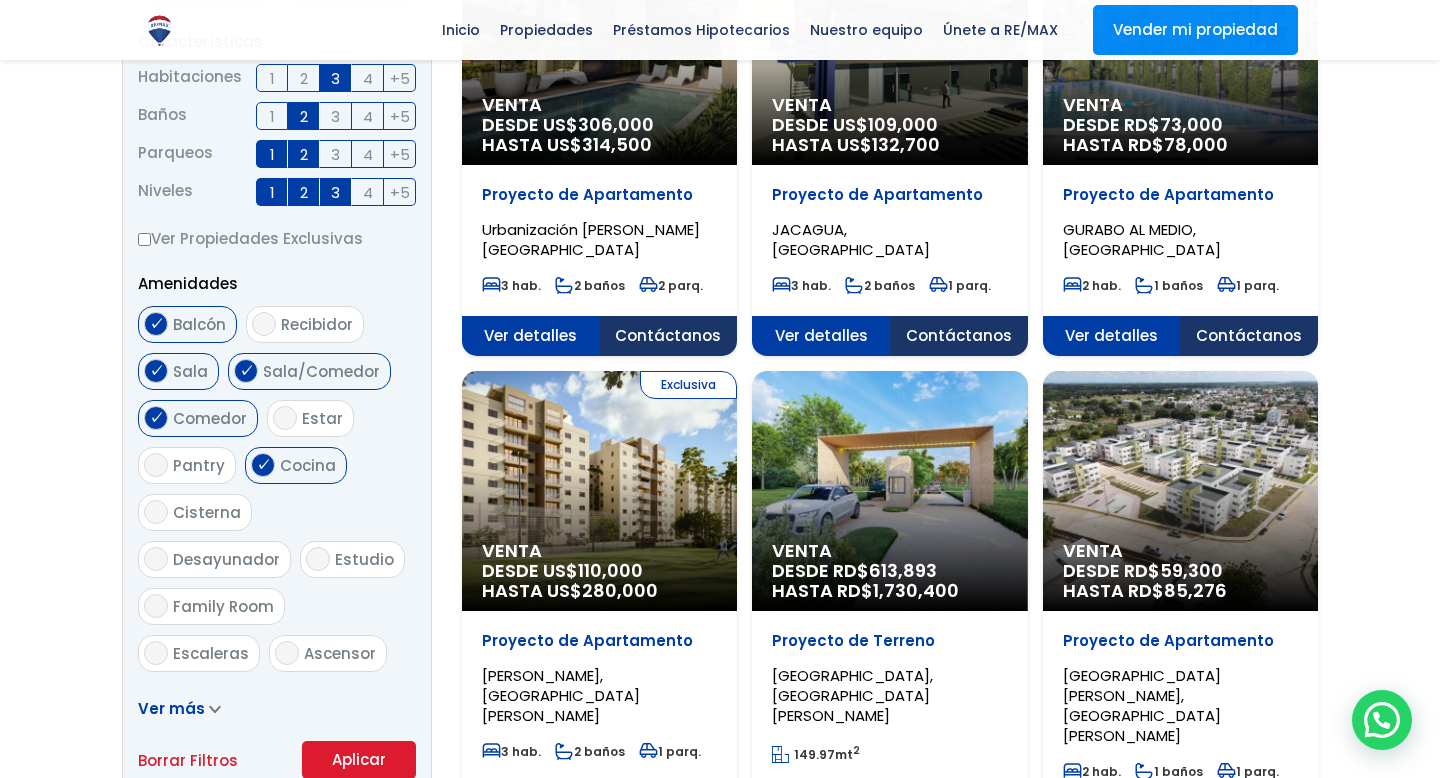 click on "Escaleras" at bounding box center (156, 653) 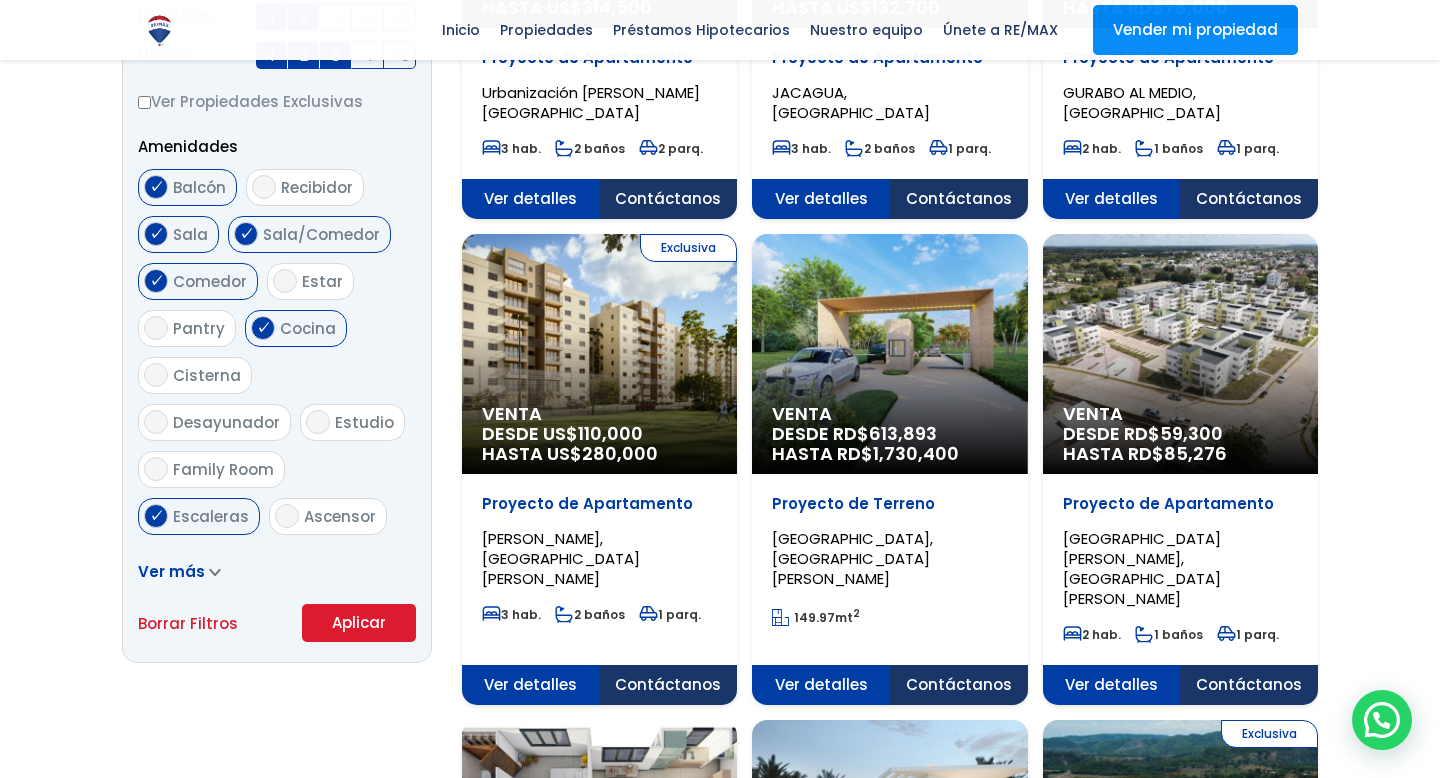 scroll, scrollTop: 1035, scrollLeft: 0, axis: vertical 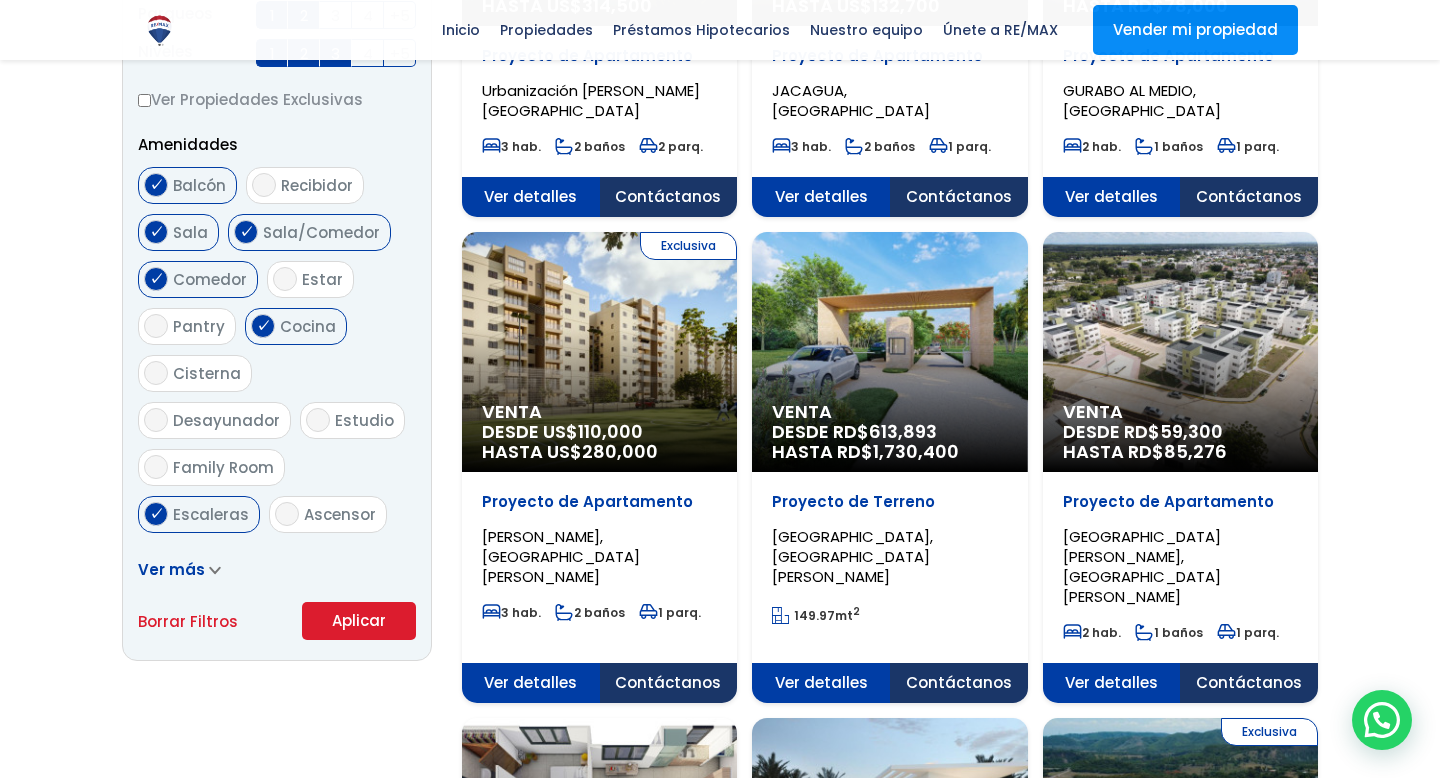 click on "Ver más" at bounding box center (179, 569) 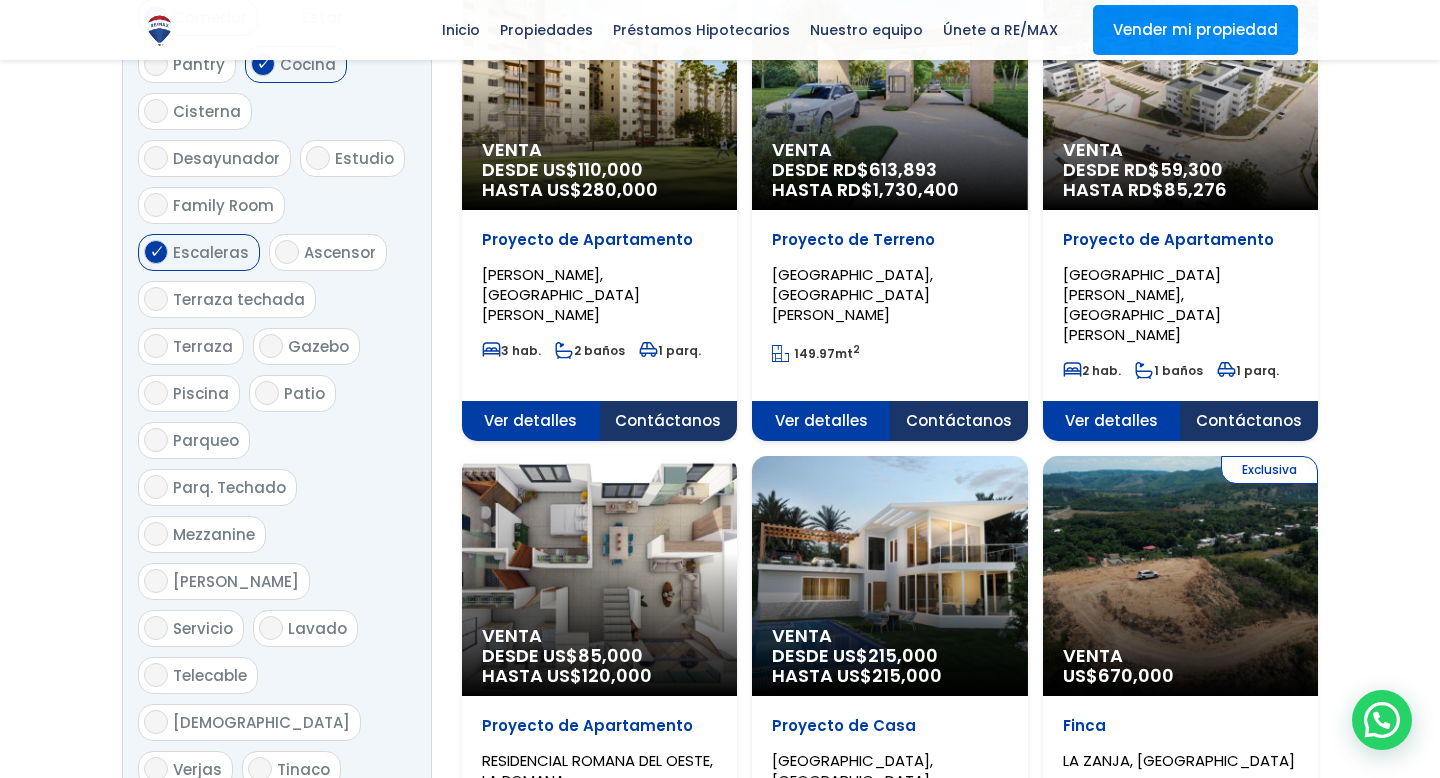 scroll, scrollTop: 1300, scrollLeft: 0, axis: vertical 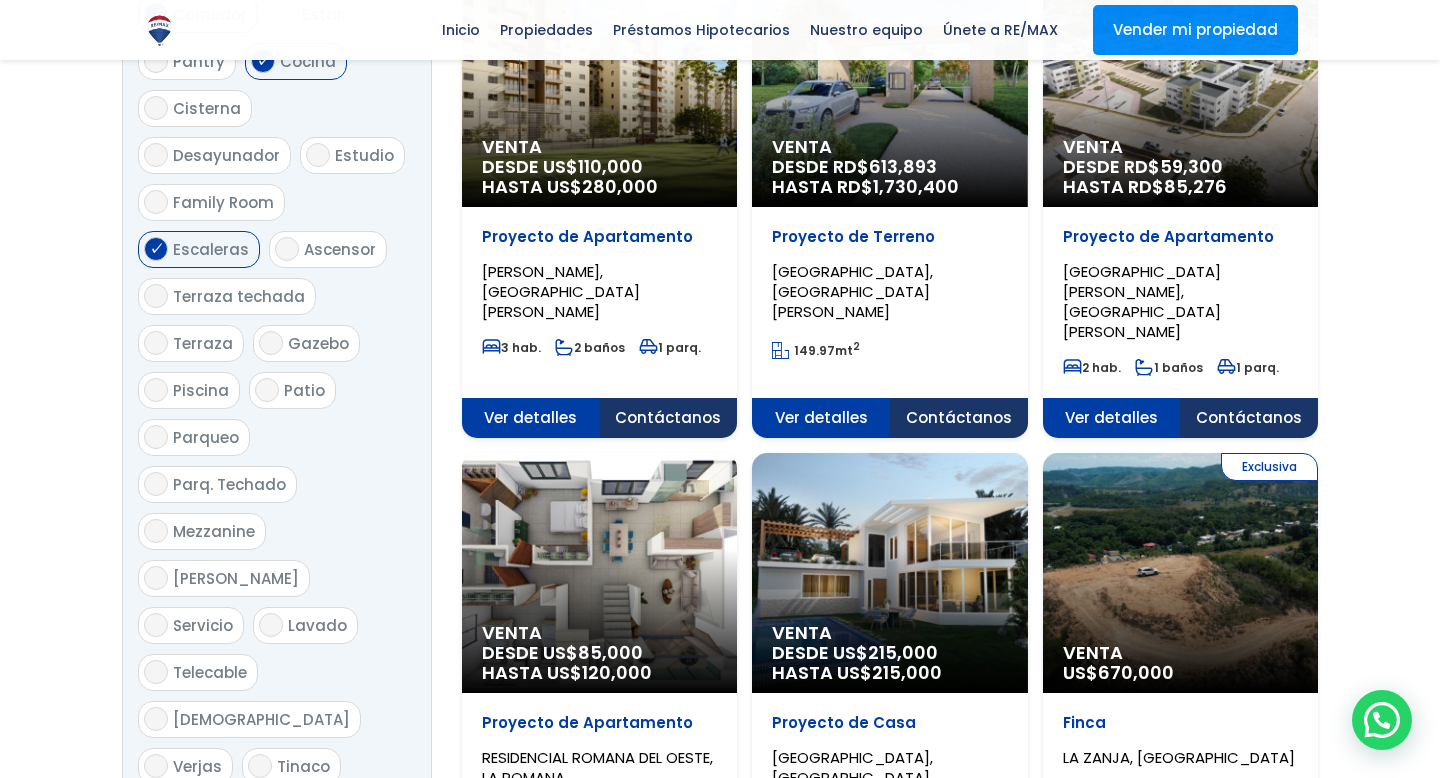 click on "Patio" at bounding box center (304, 390) 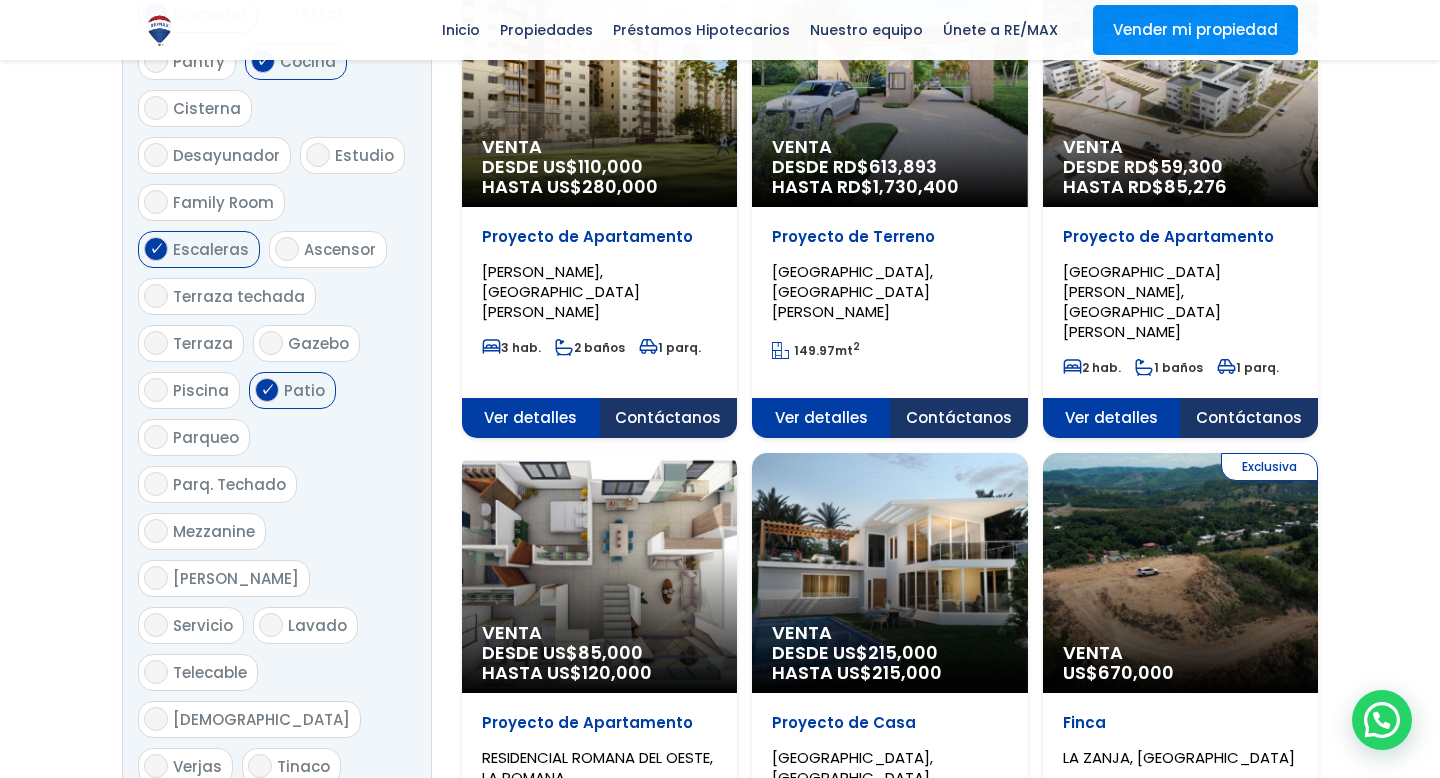 click on "Parqueo" at bounding box center (206, 437) 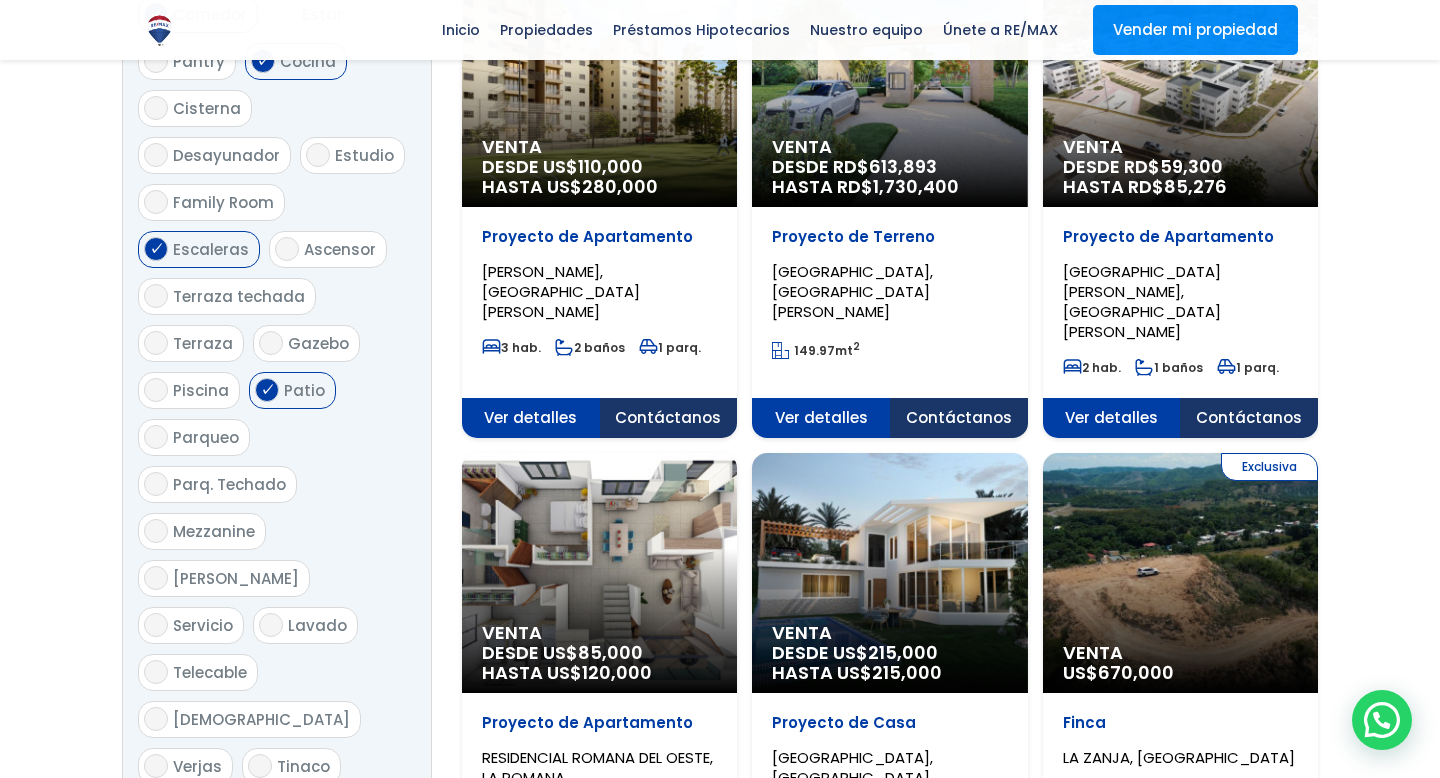 click on "Parqueo" at bounding box center [156, 437] 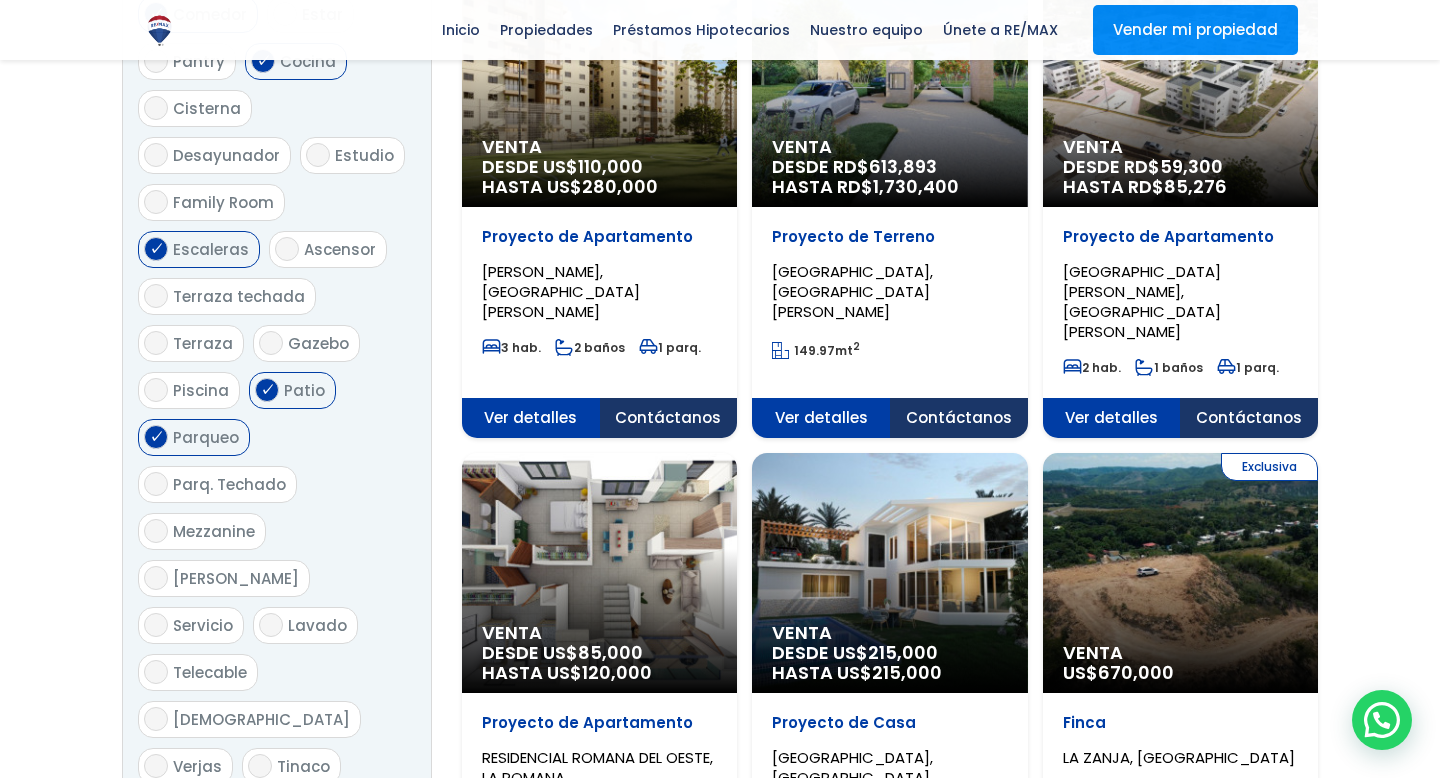 click on "Lavado" at bounding box center [317, 625] 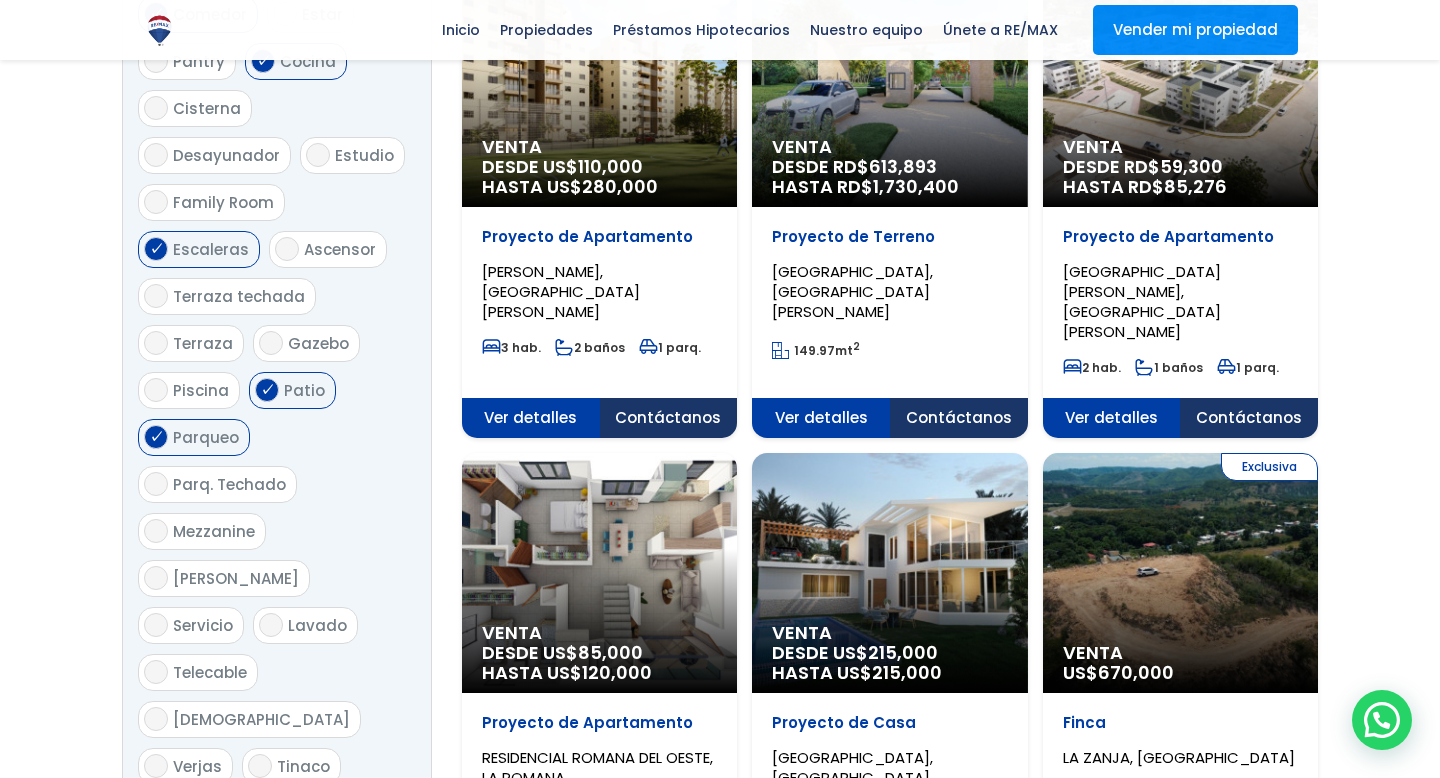click on "Lavado" at bounding box center (271, 625) 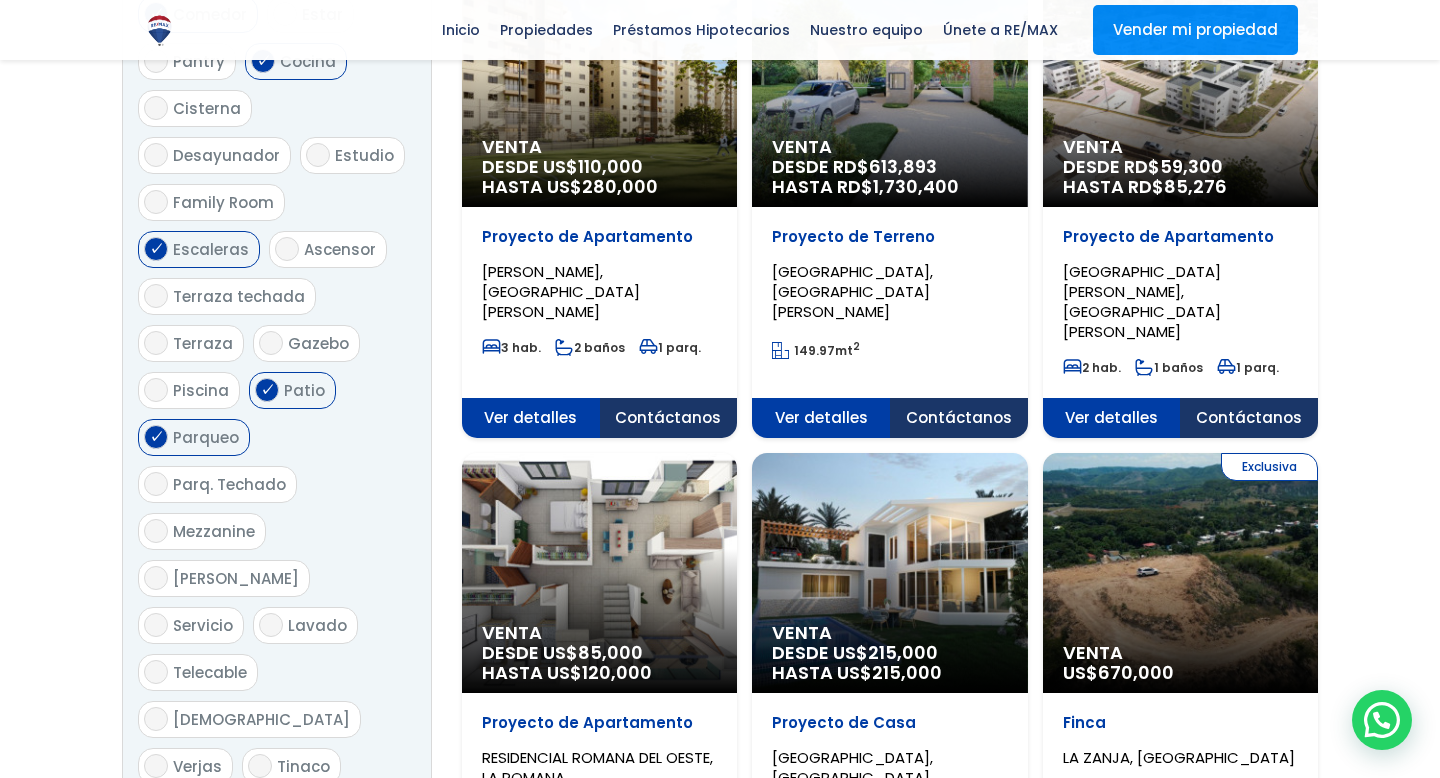 checkbox on "true" 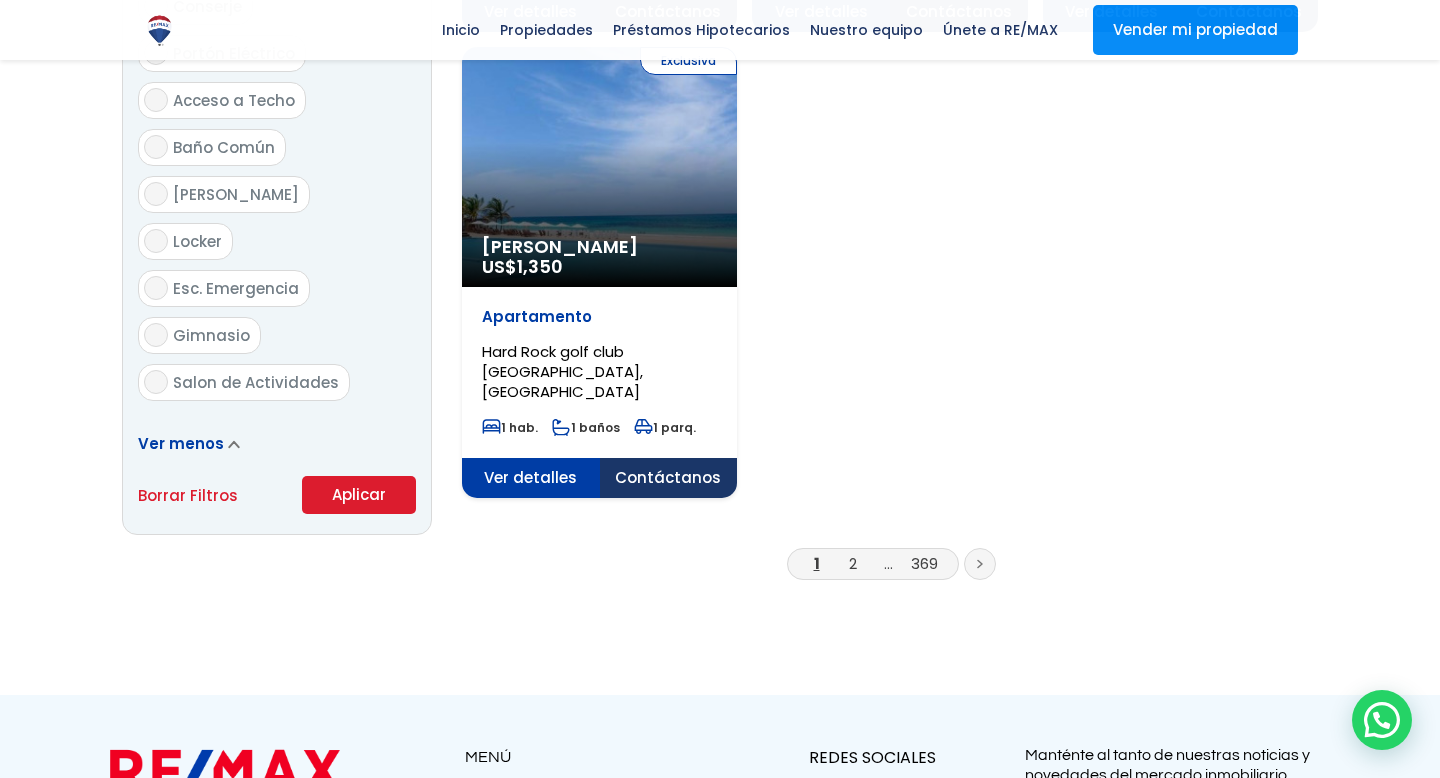 scroll, scrollTop: 2630, scrollLeft: 0, axis: vertical 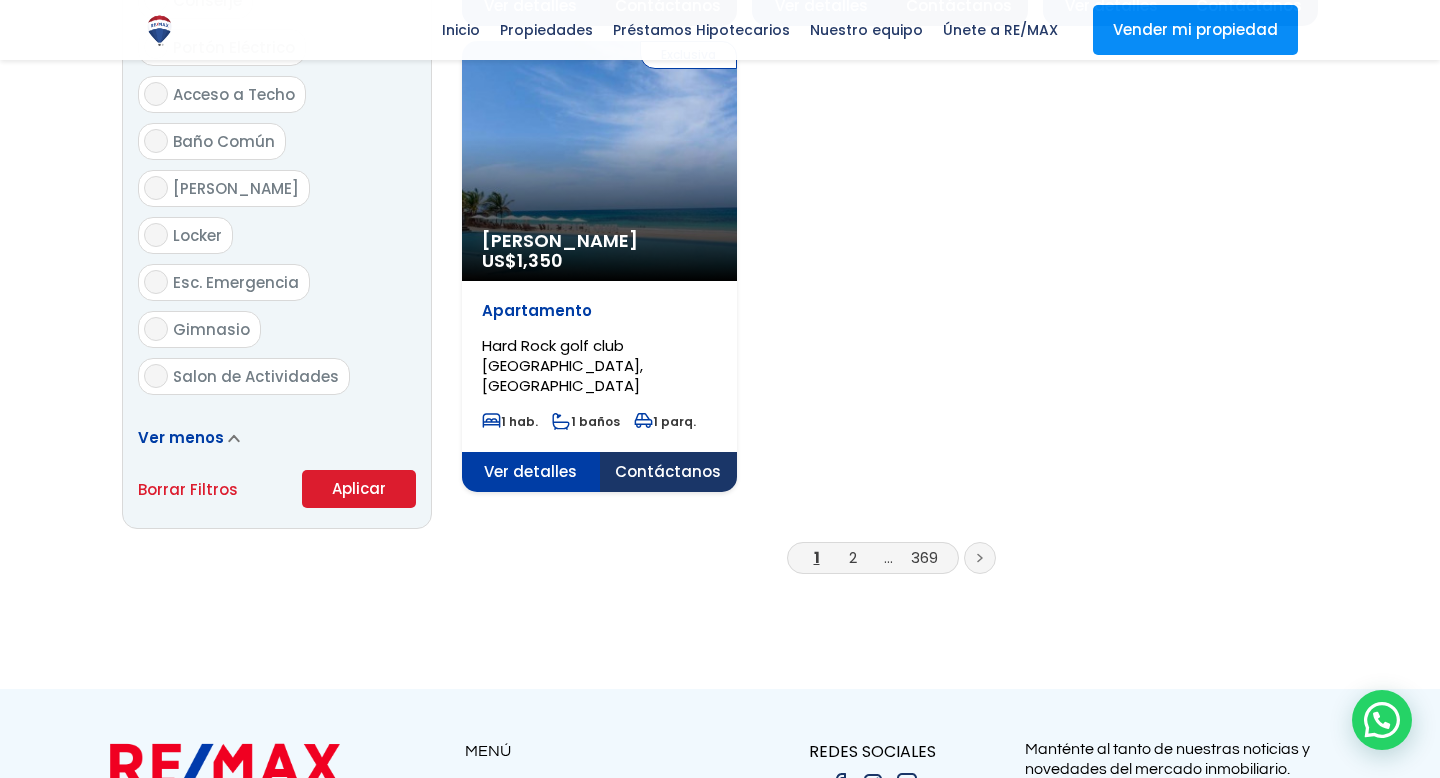 click on "Aplicar" at bounding box center (359, 489) 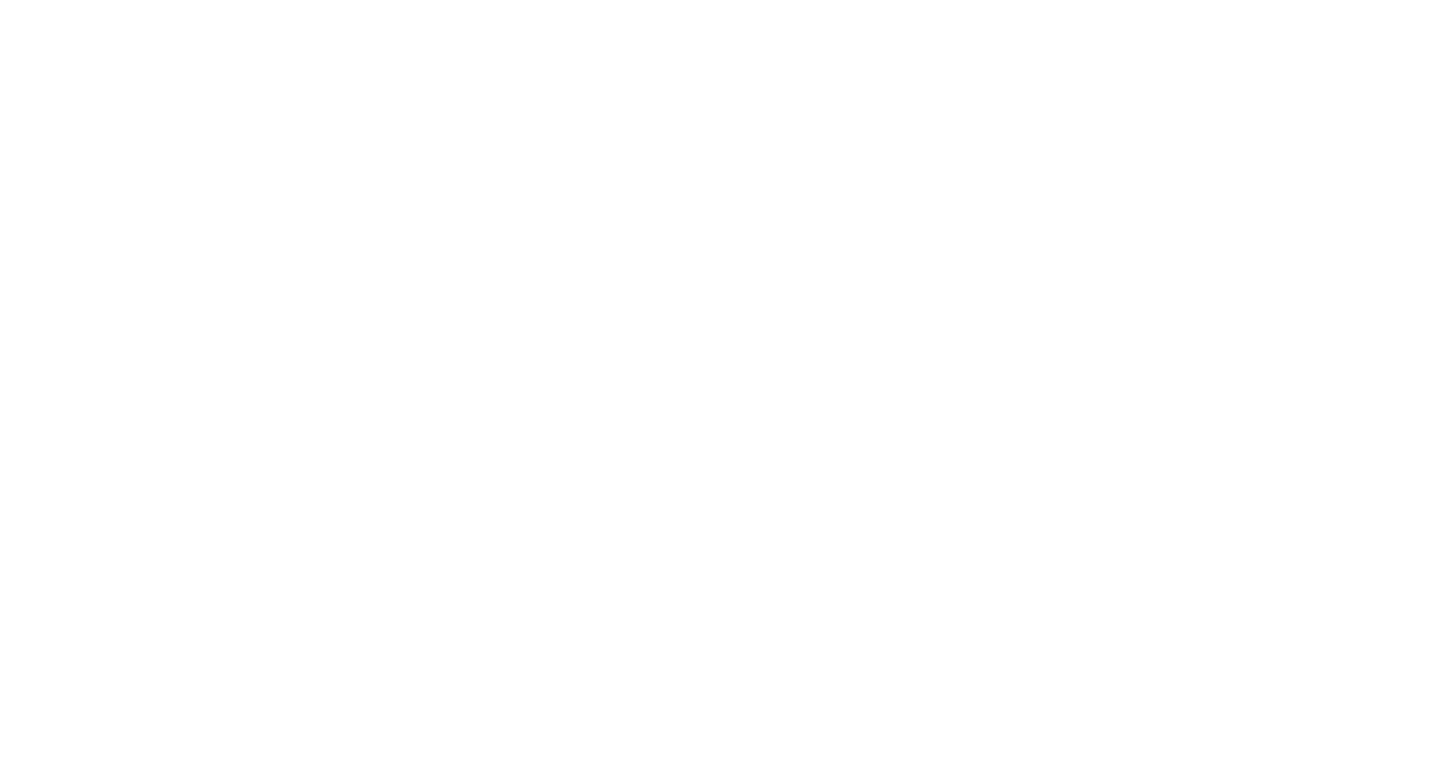 select 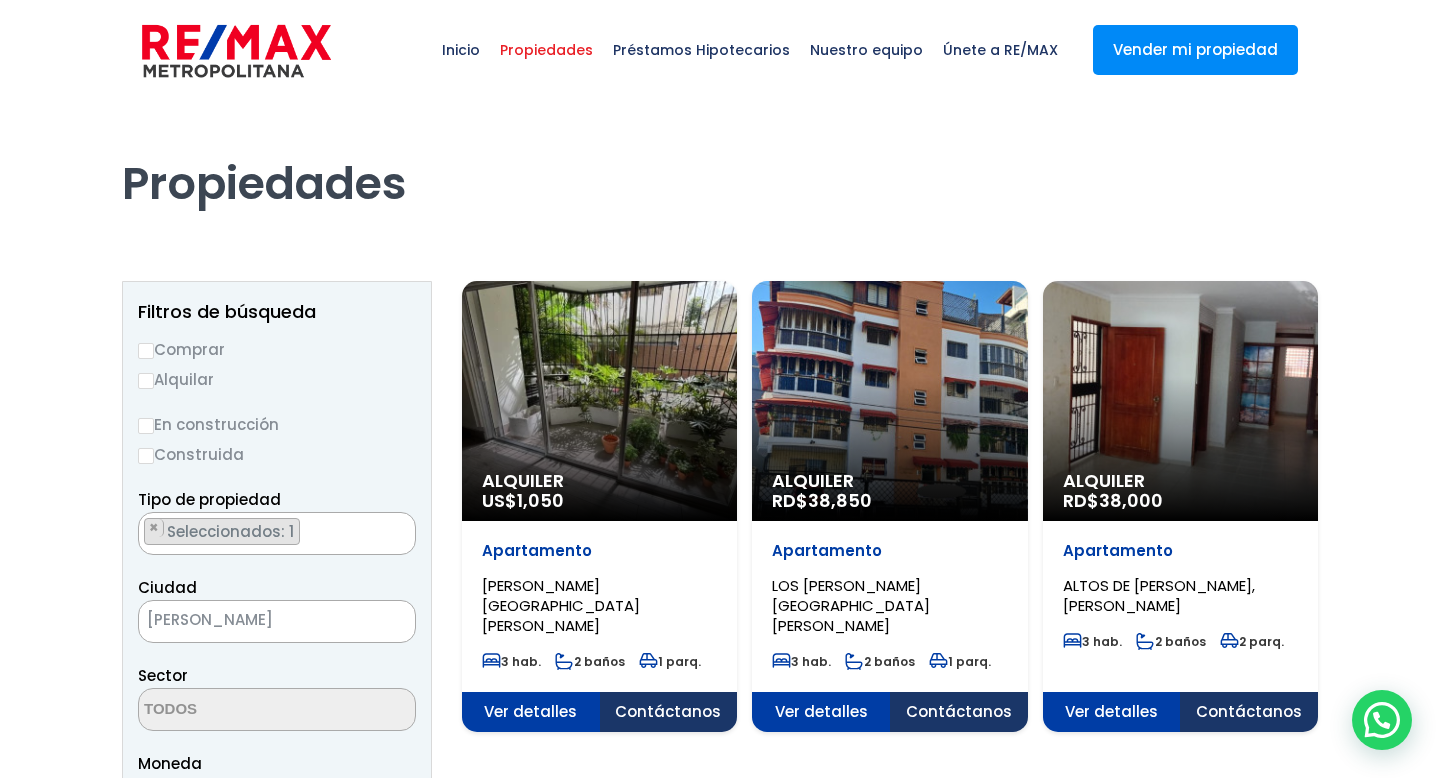 scroll, scrollTop: 0, scrollLeft: 0, axis: both 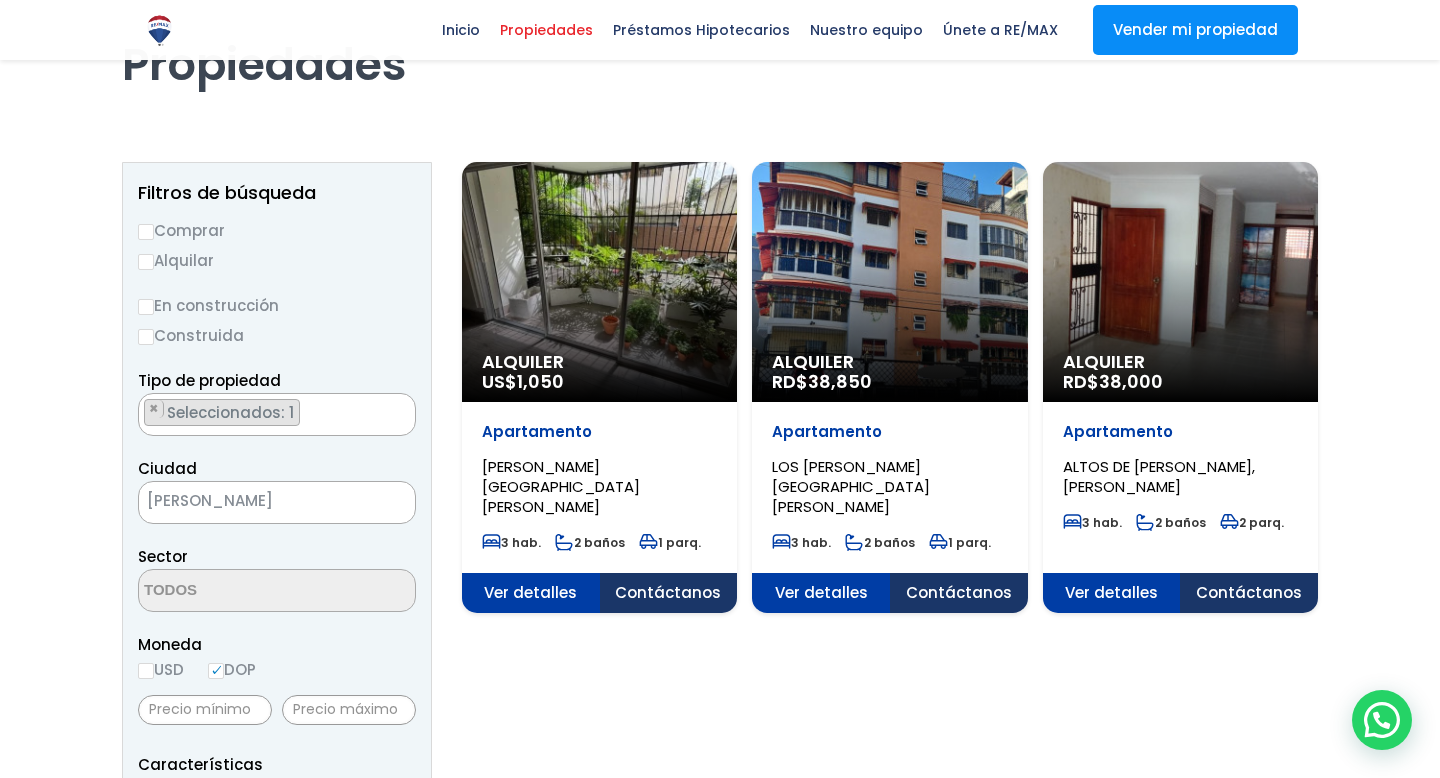 click on "Apartamento" at bounding box center (599, 432) 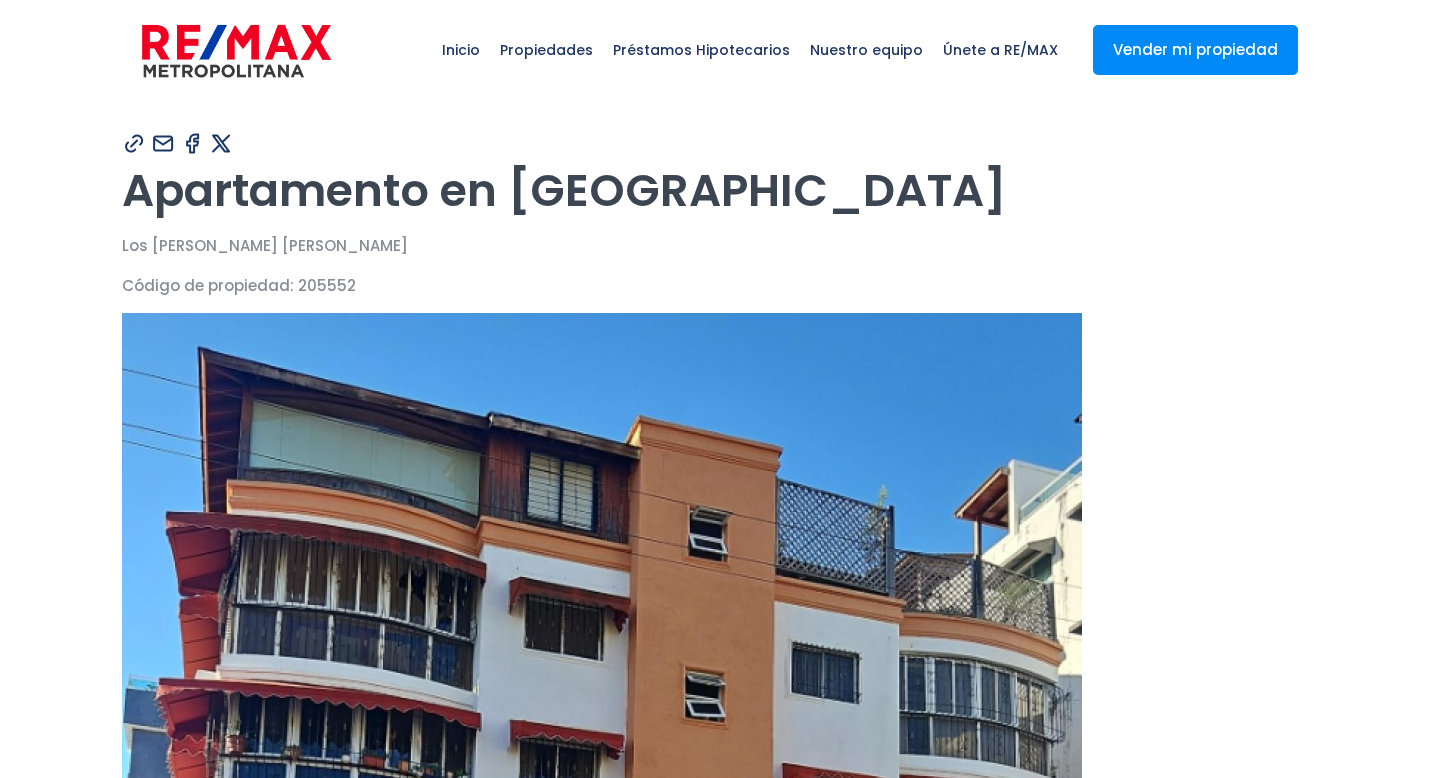 scroll, scrollTop: 0, scrollLeft: 0, axis: both 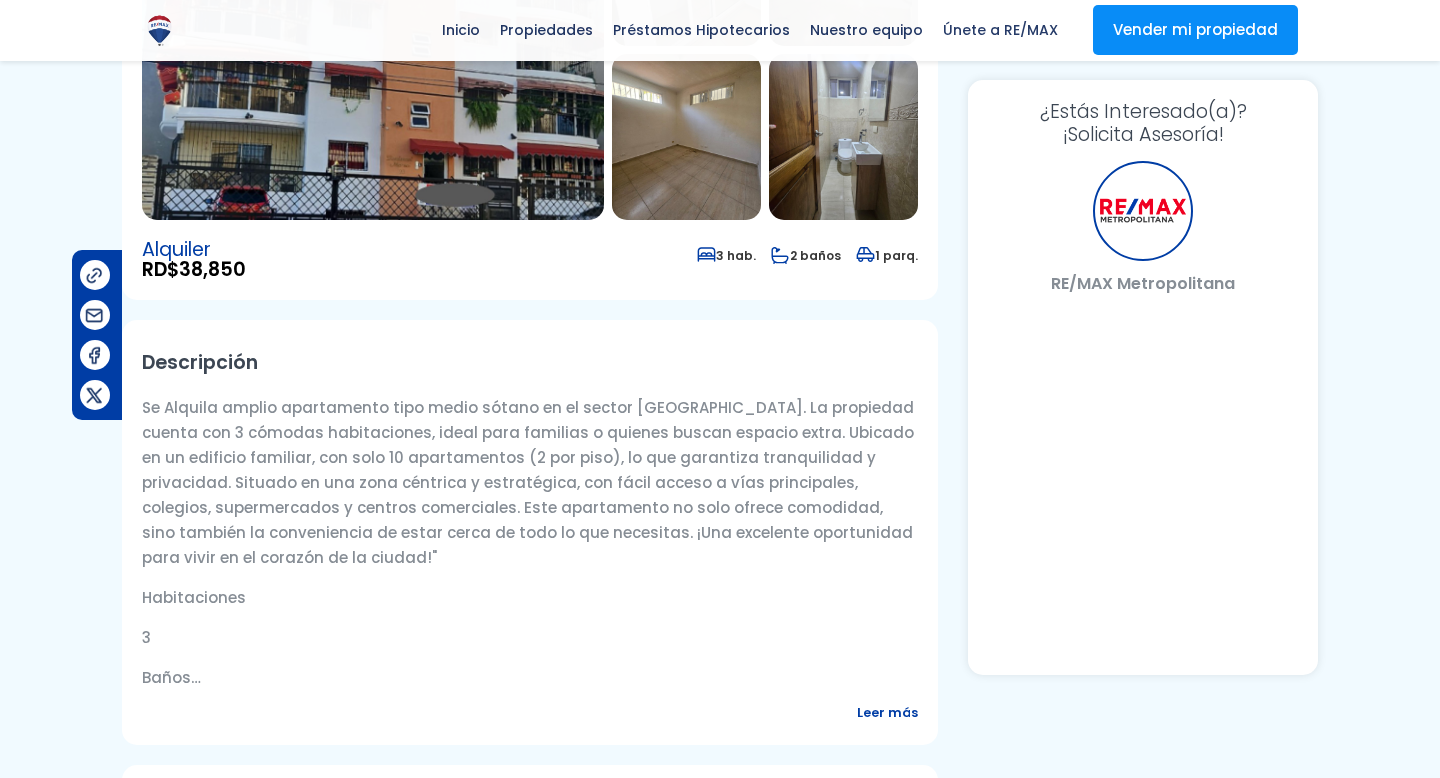 select on "DO" 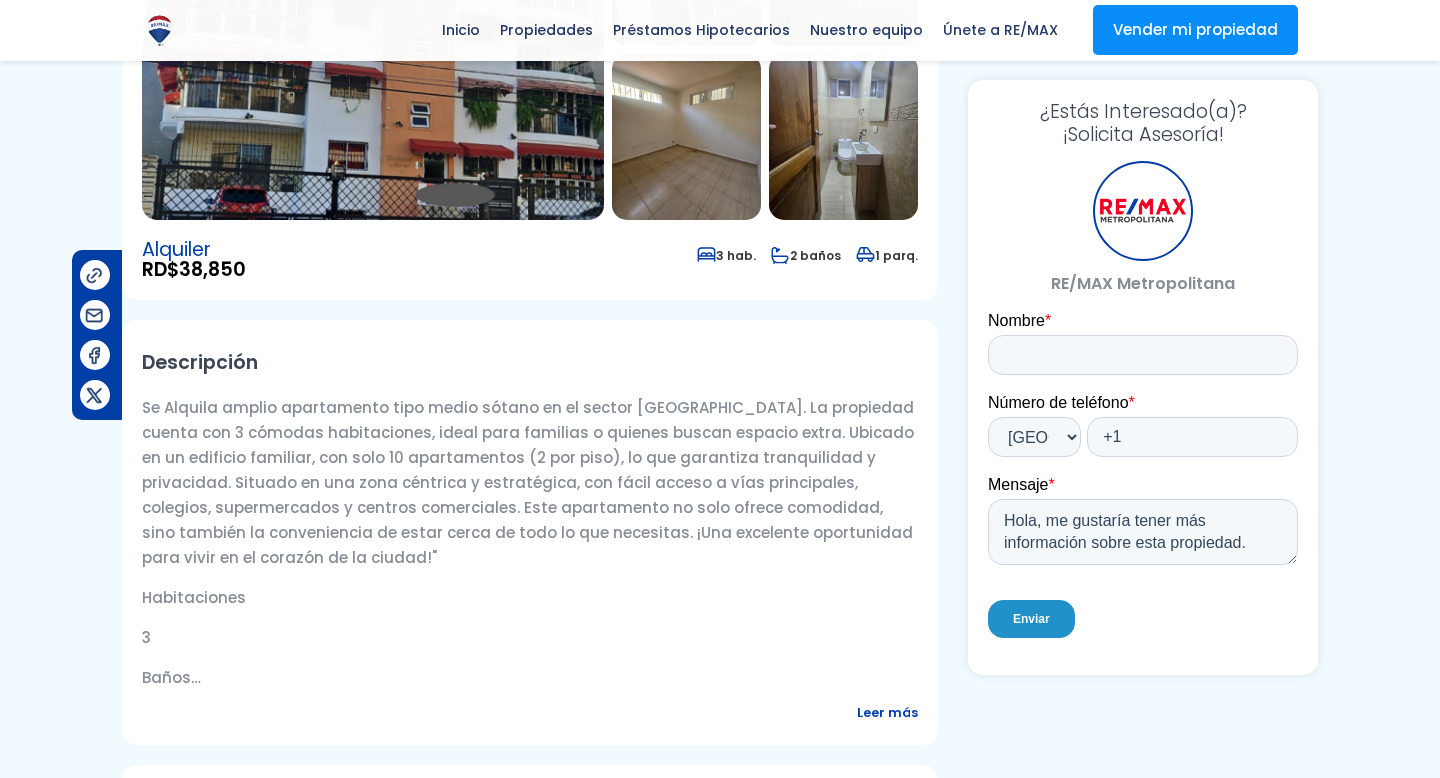 scroll, scrollTop: 0, scrollLeft: 0, axis: both 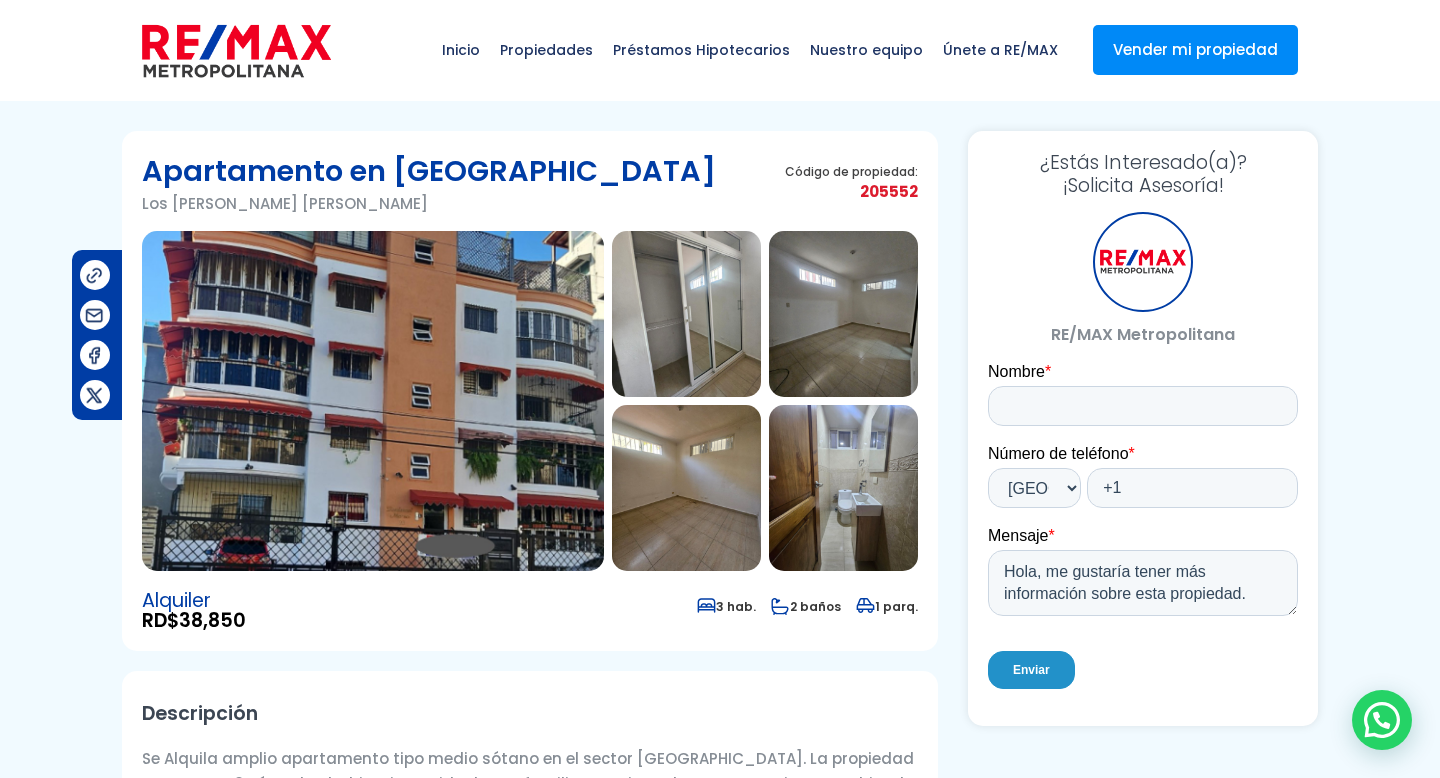 click at bounding box center [686, 314] 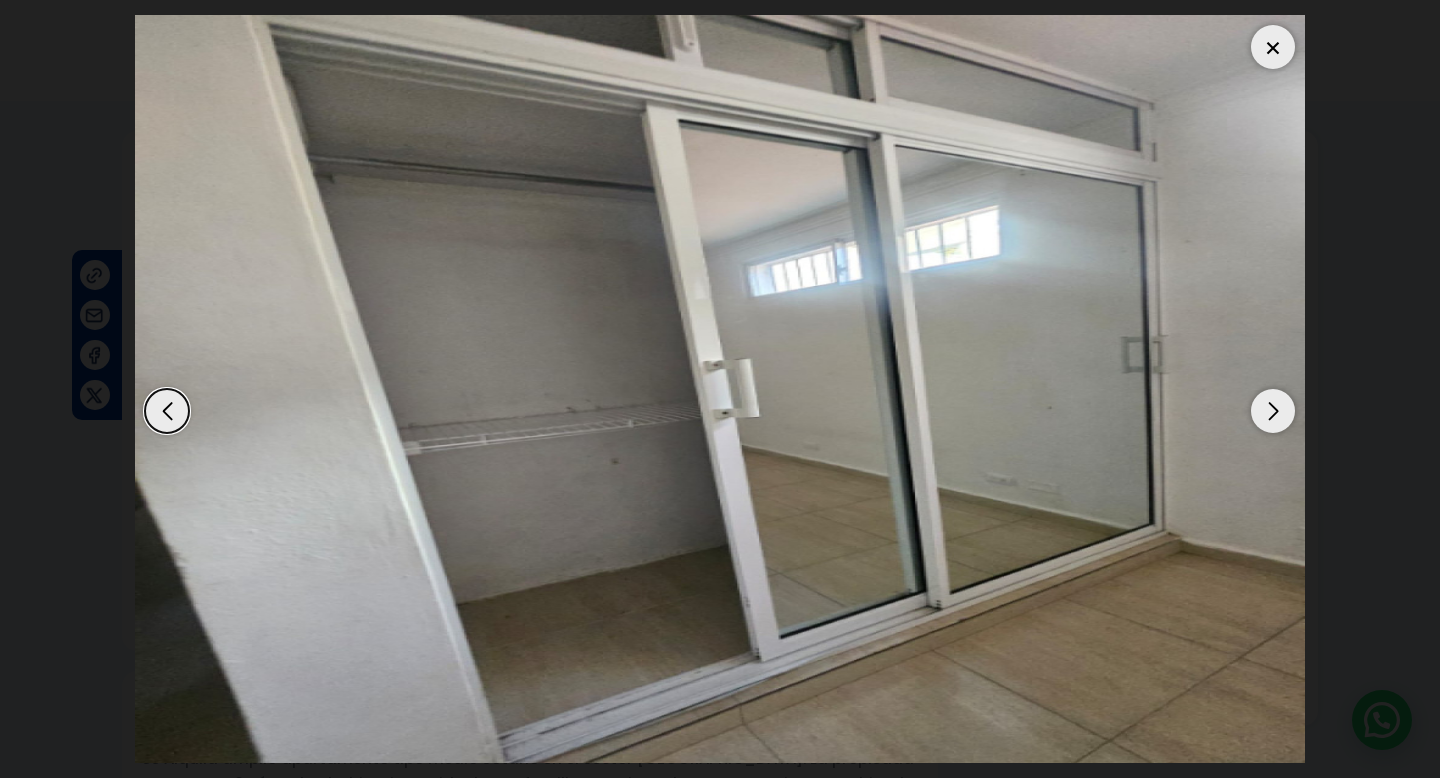click at bounding box center [1273, 411] 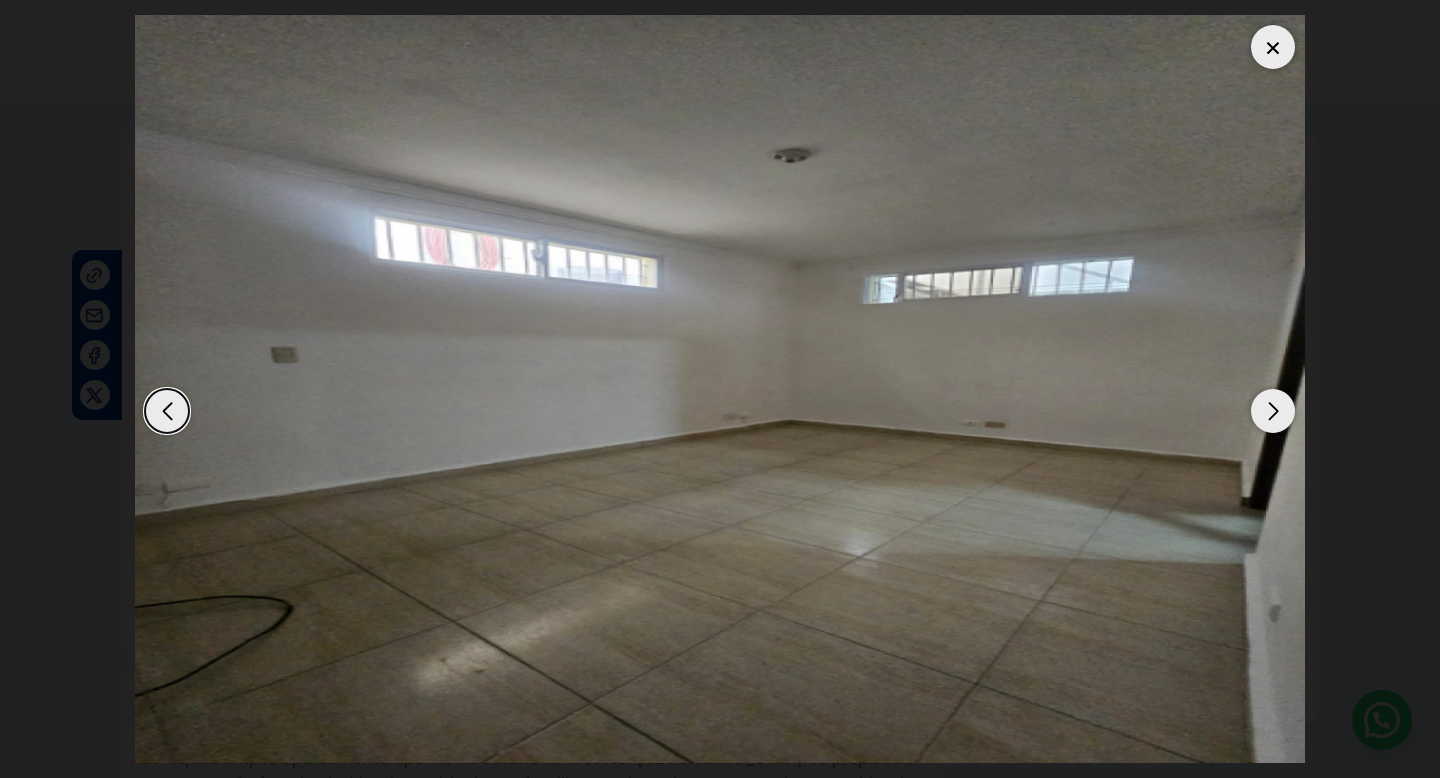 click at bounding box center (1273, 411) 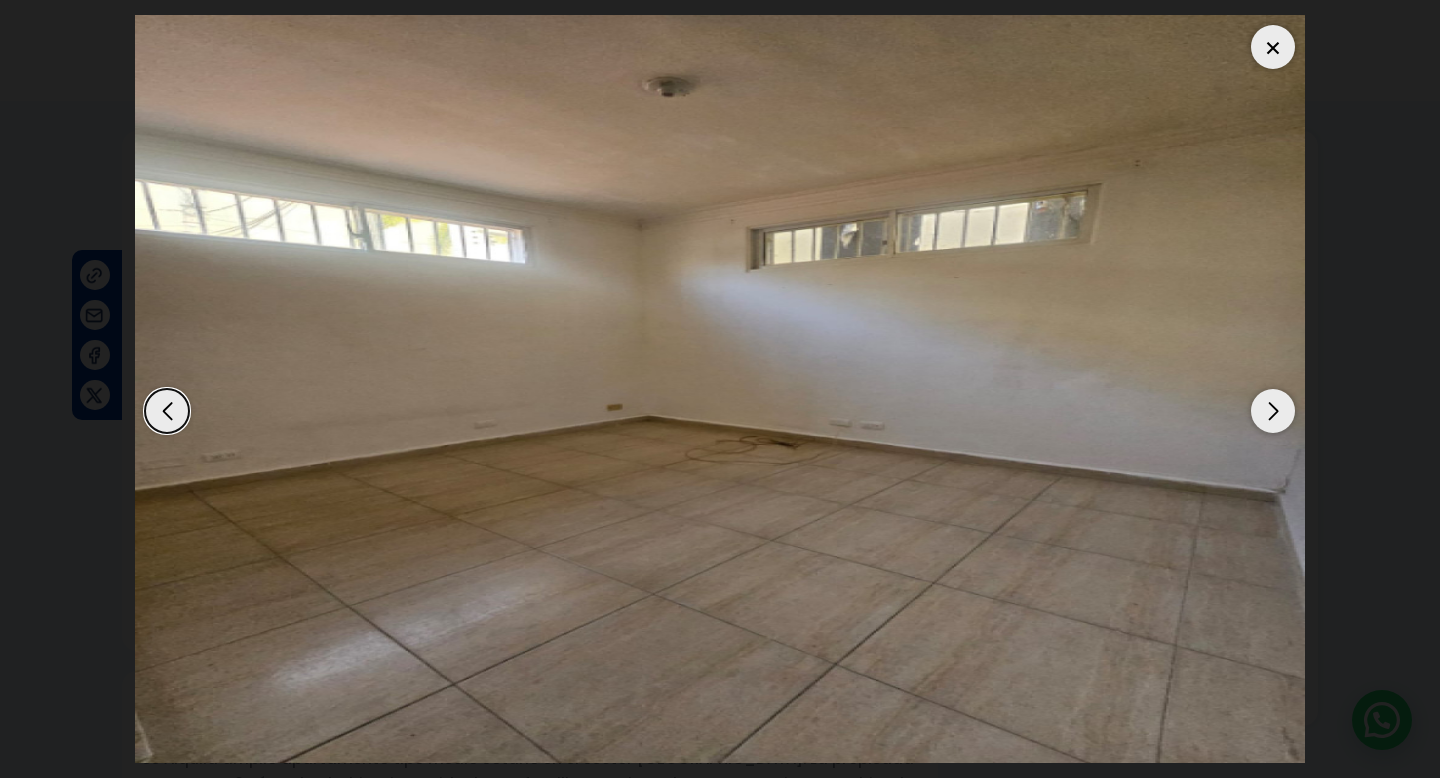 click at bounding box center [1273, 411] 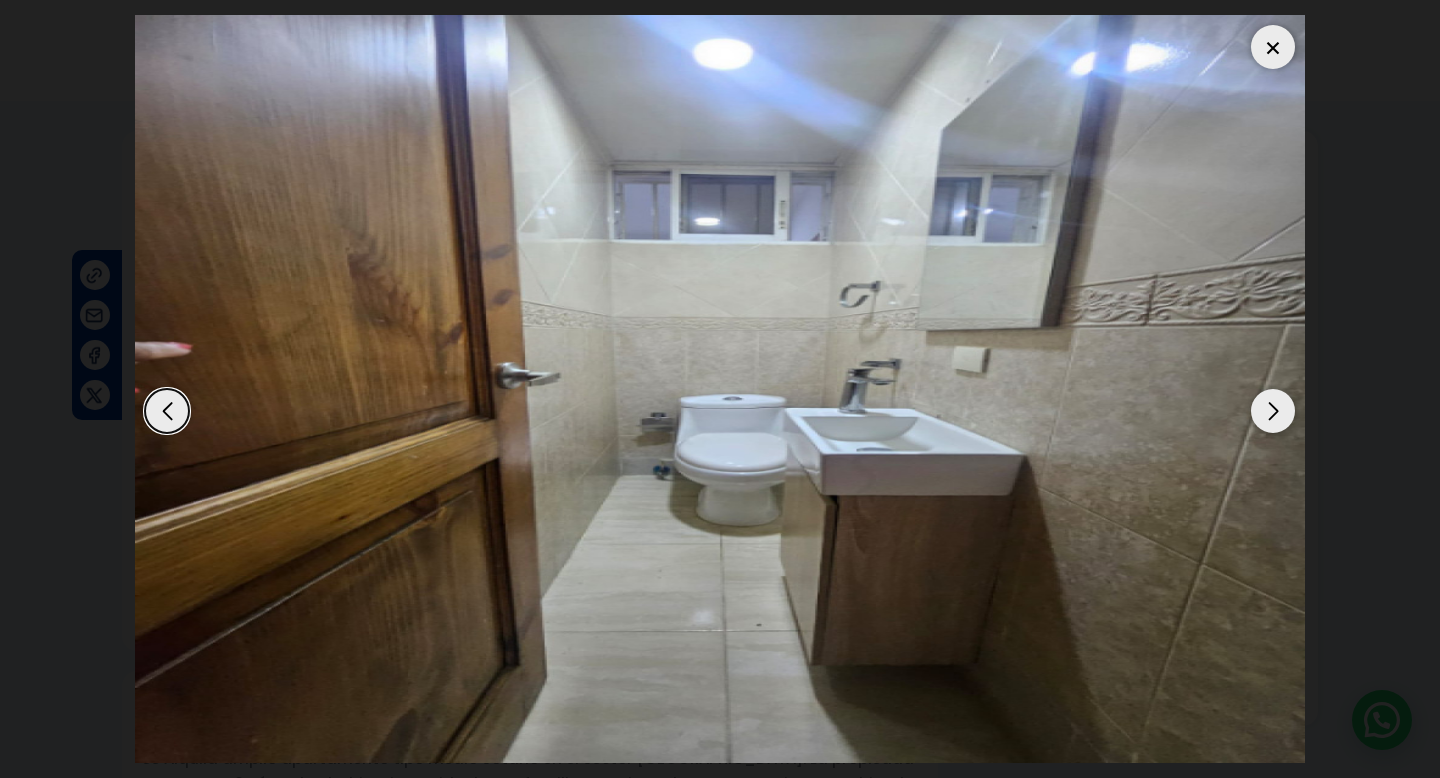 click at bounding box center (1273, 411) 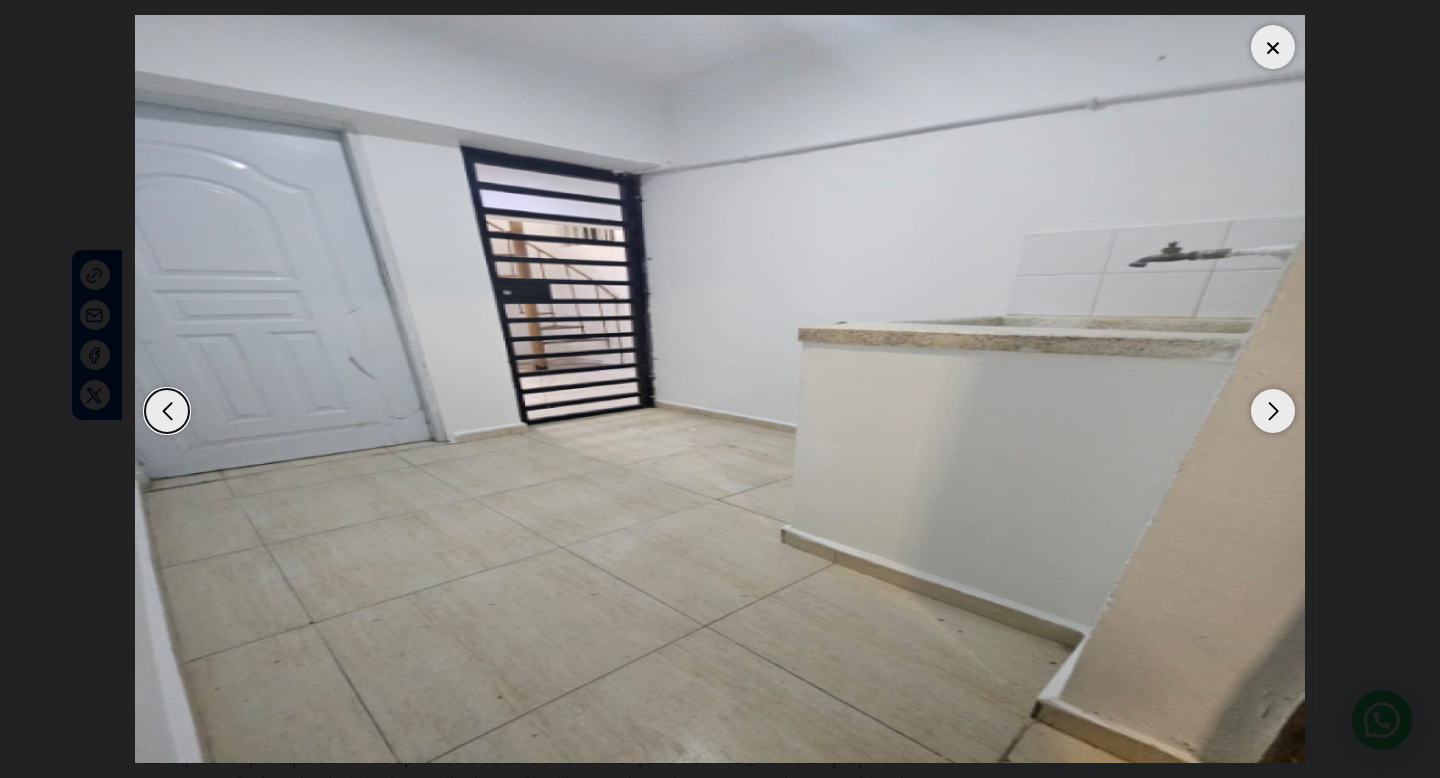 click at bounding box center [1273, 411] 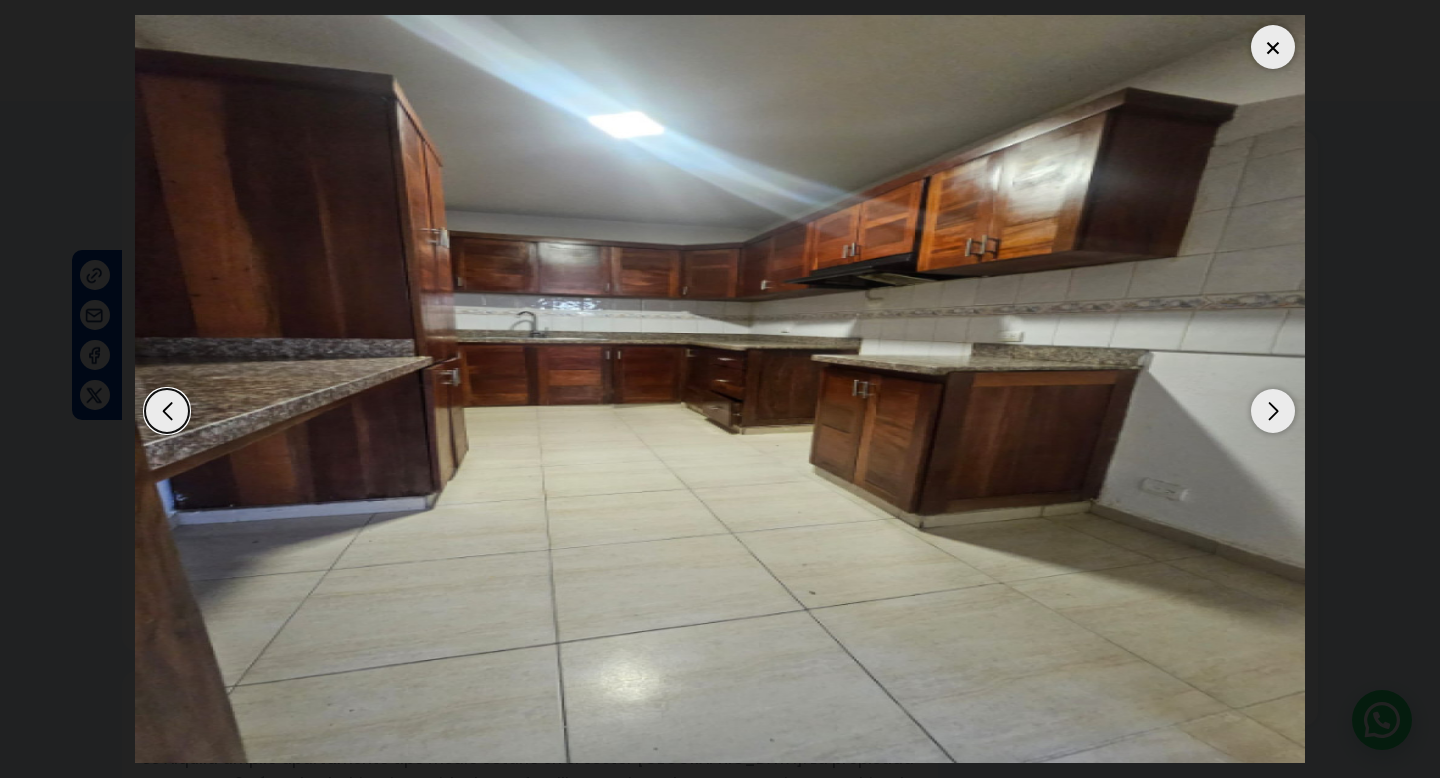 click at bounding box center [1273, 411] 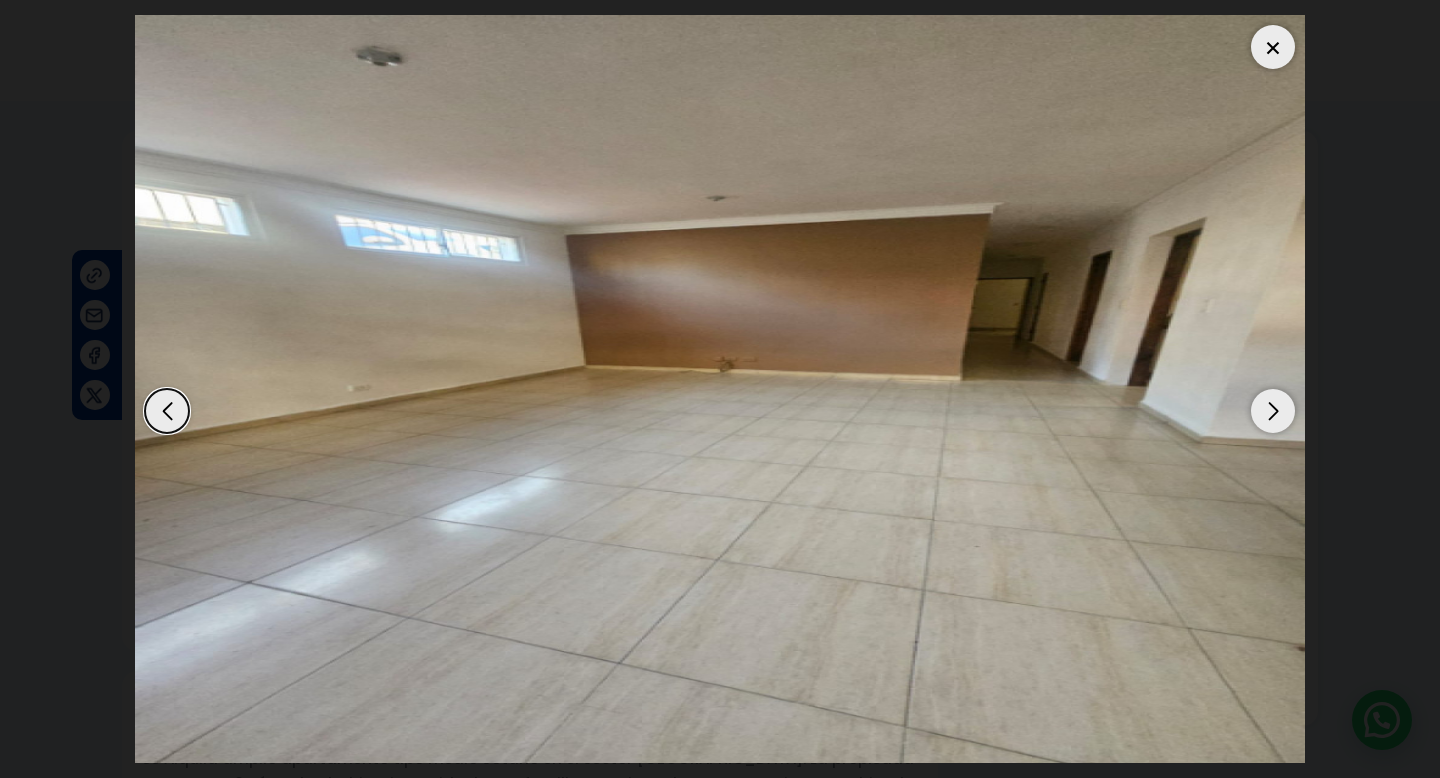 click at bounding box center [1273, 411] 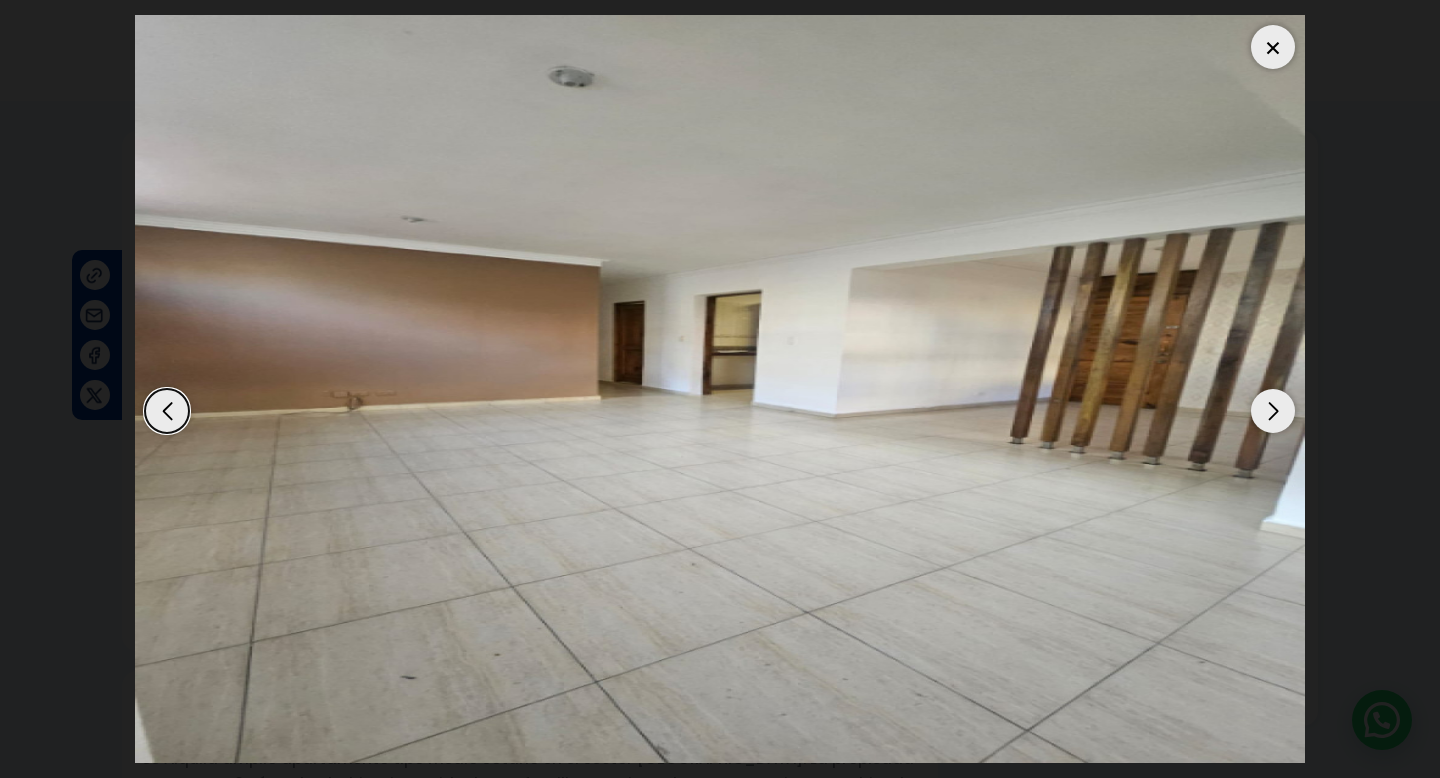 click at bounding box center (1273, 411) 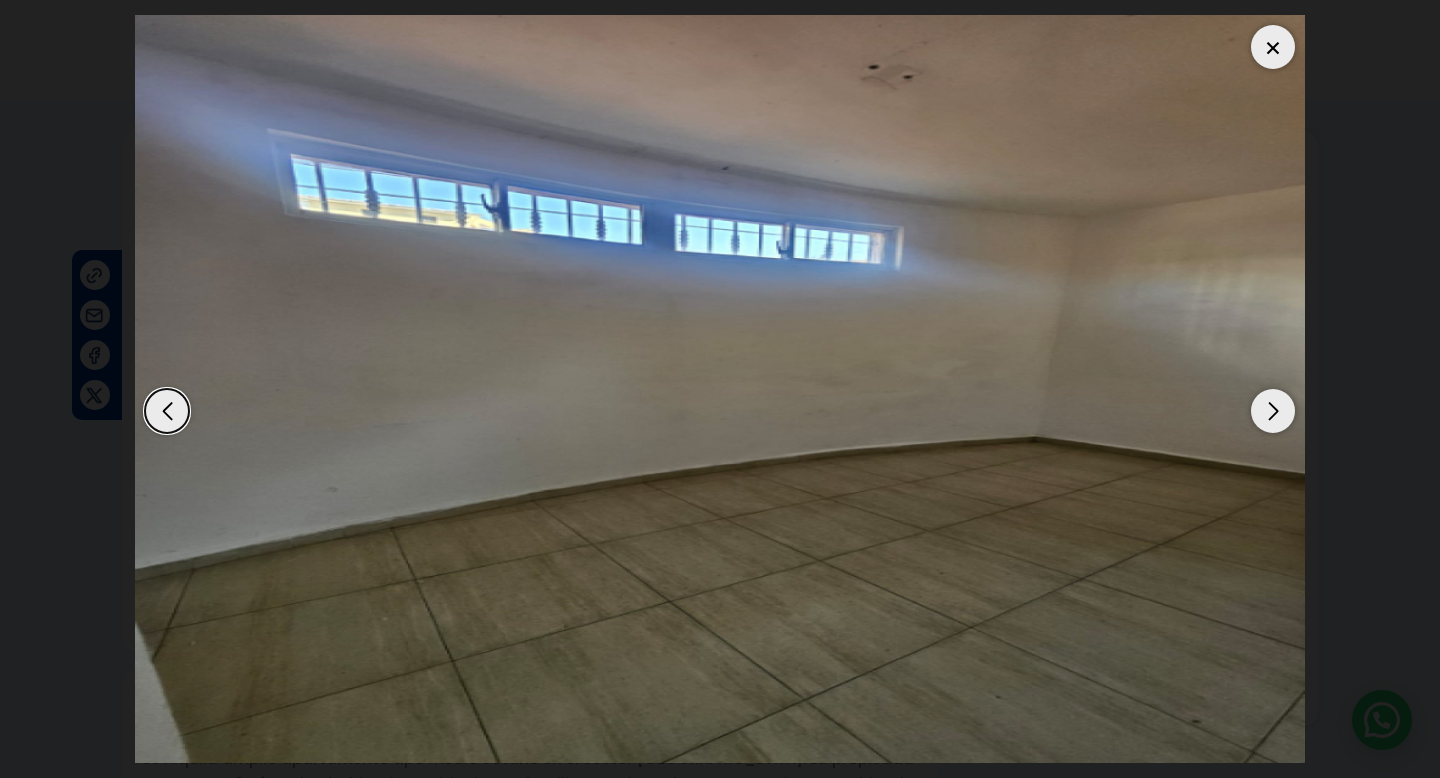 click at bounding box center (1273, 411) 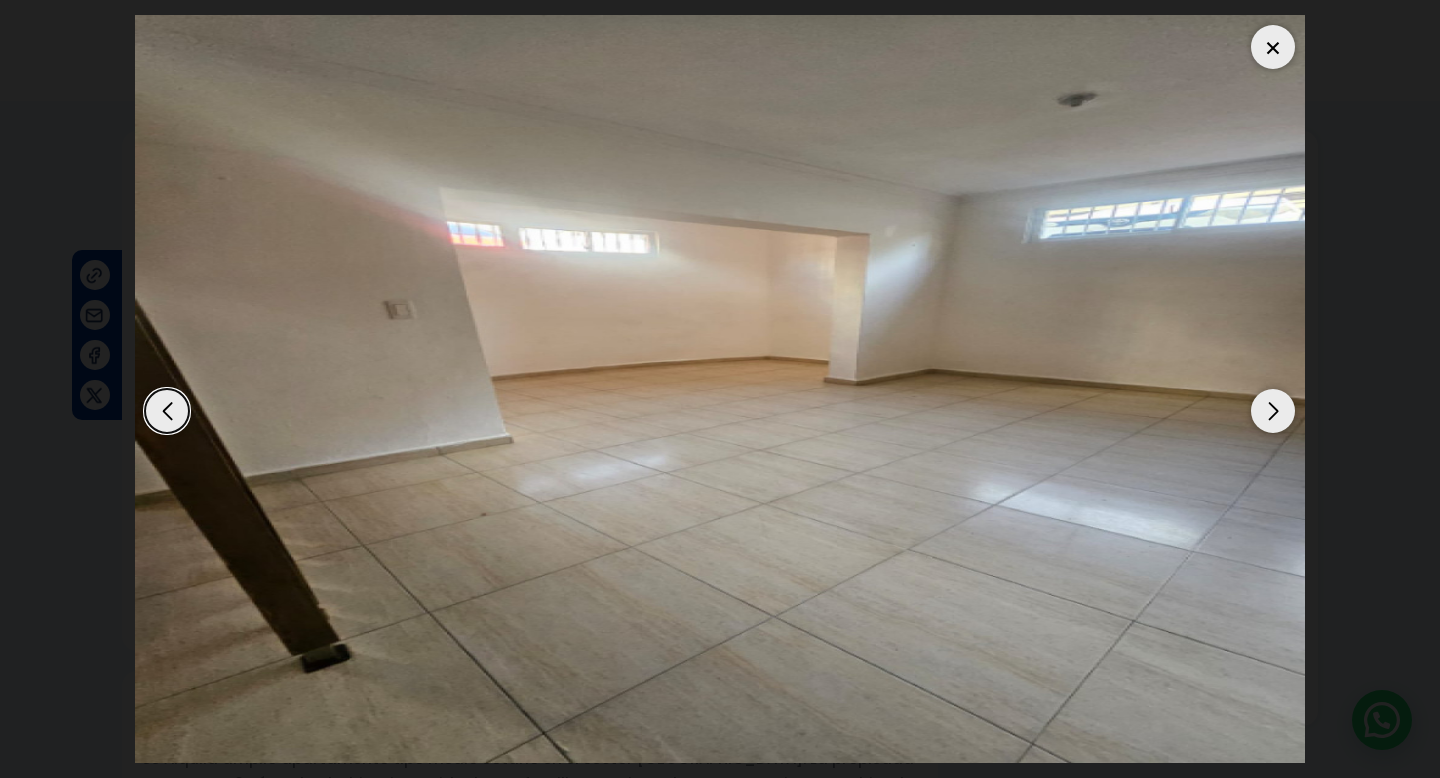 click at bounding box center [1273, 411] 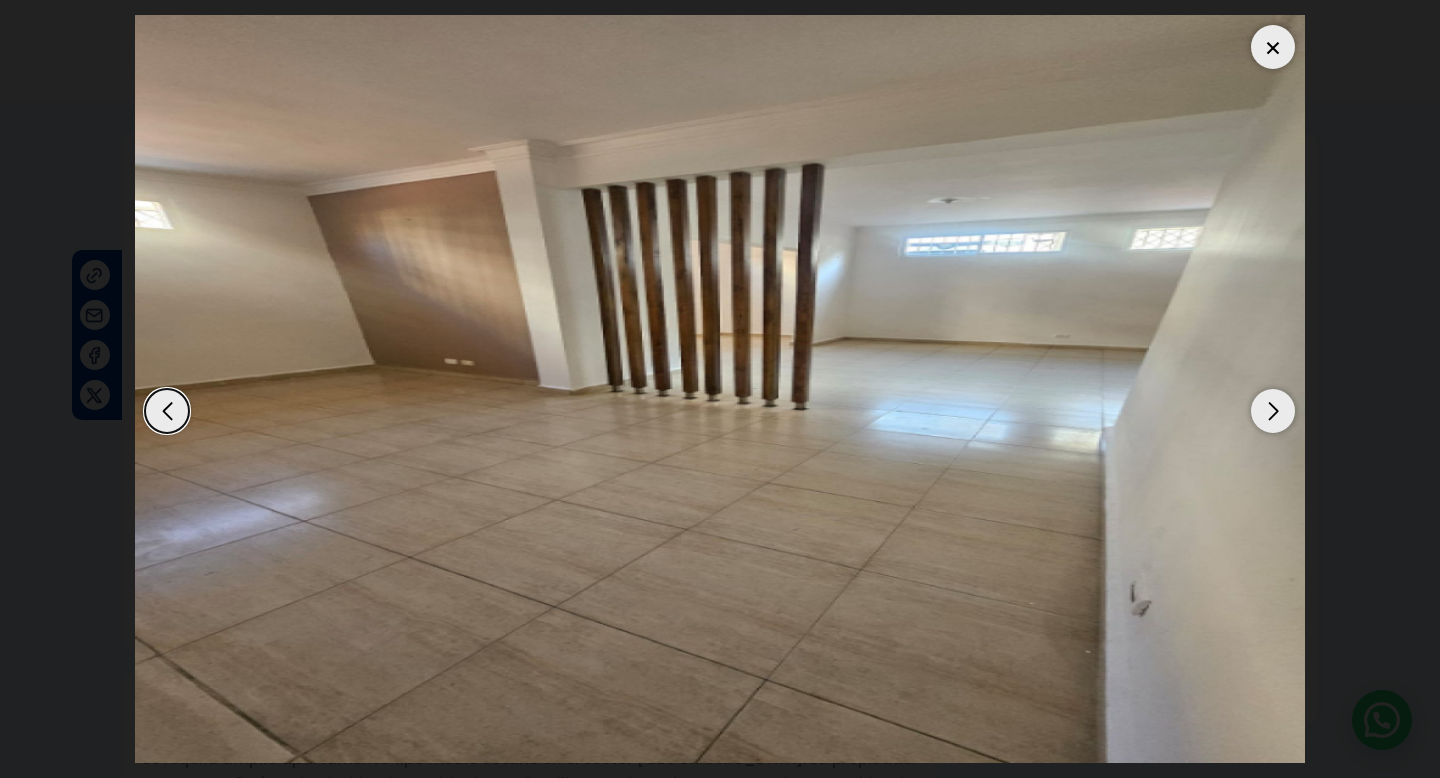 click at bounding box center [1273, 411] 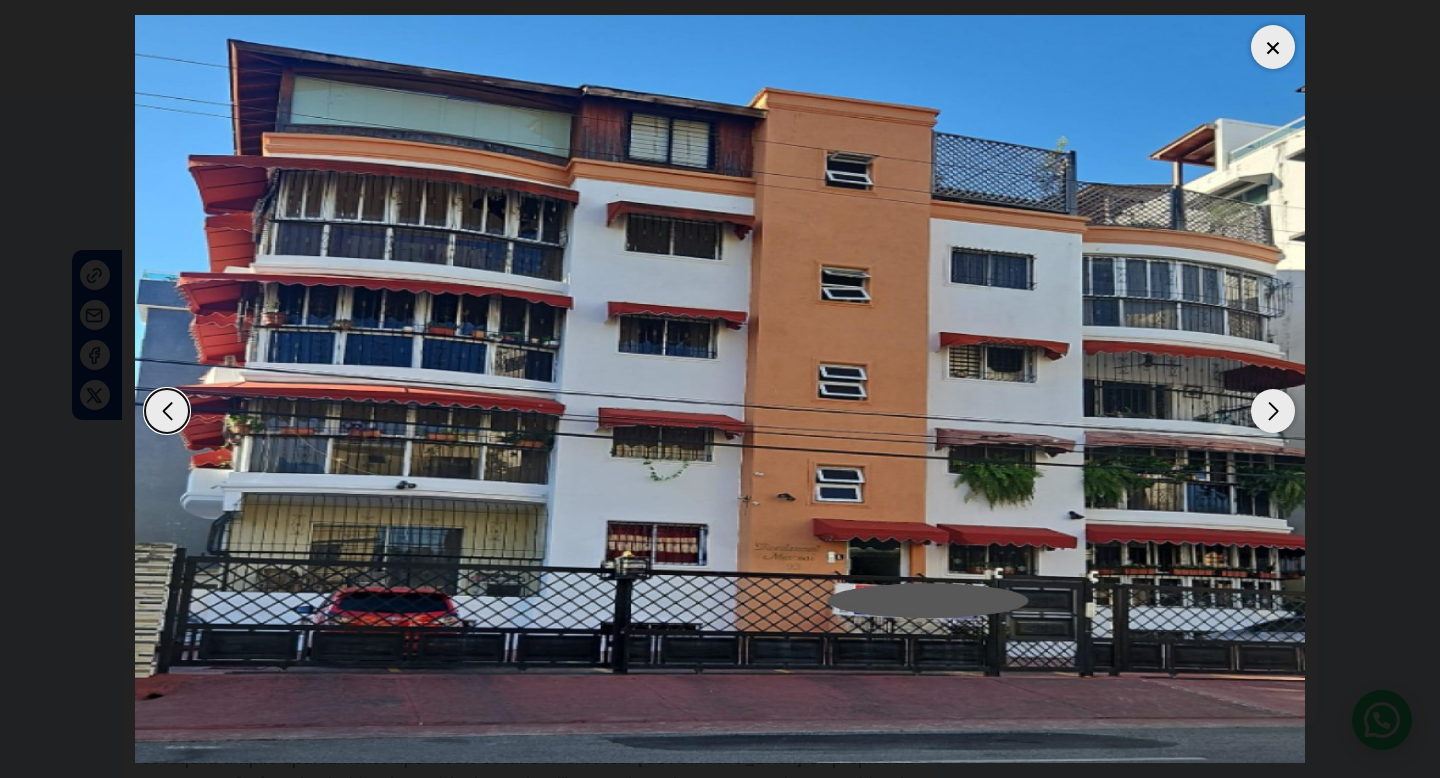 click at bounding box center [1273, 47] 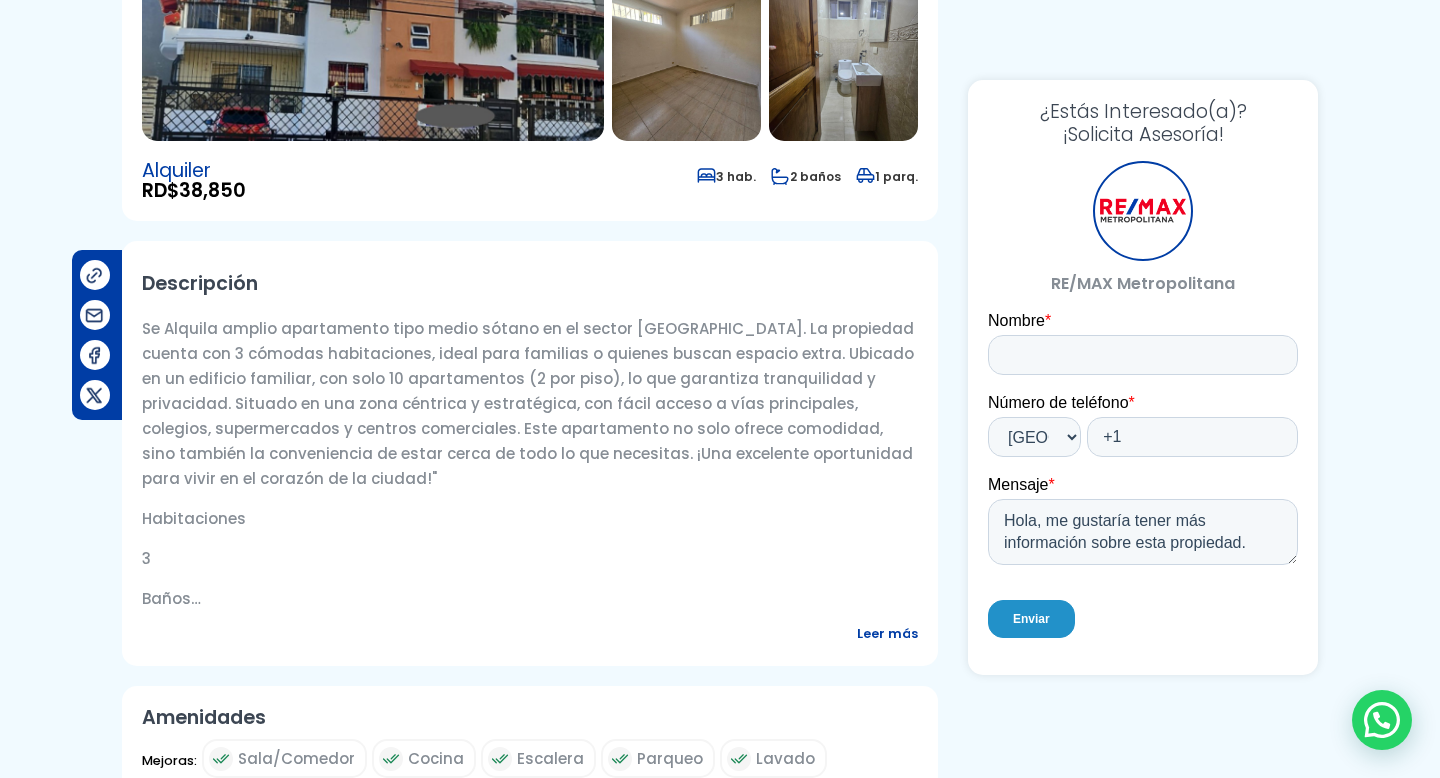 scroll, scrollTop: 0, scrollLeft: 0, axis: both 